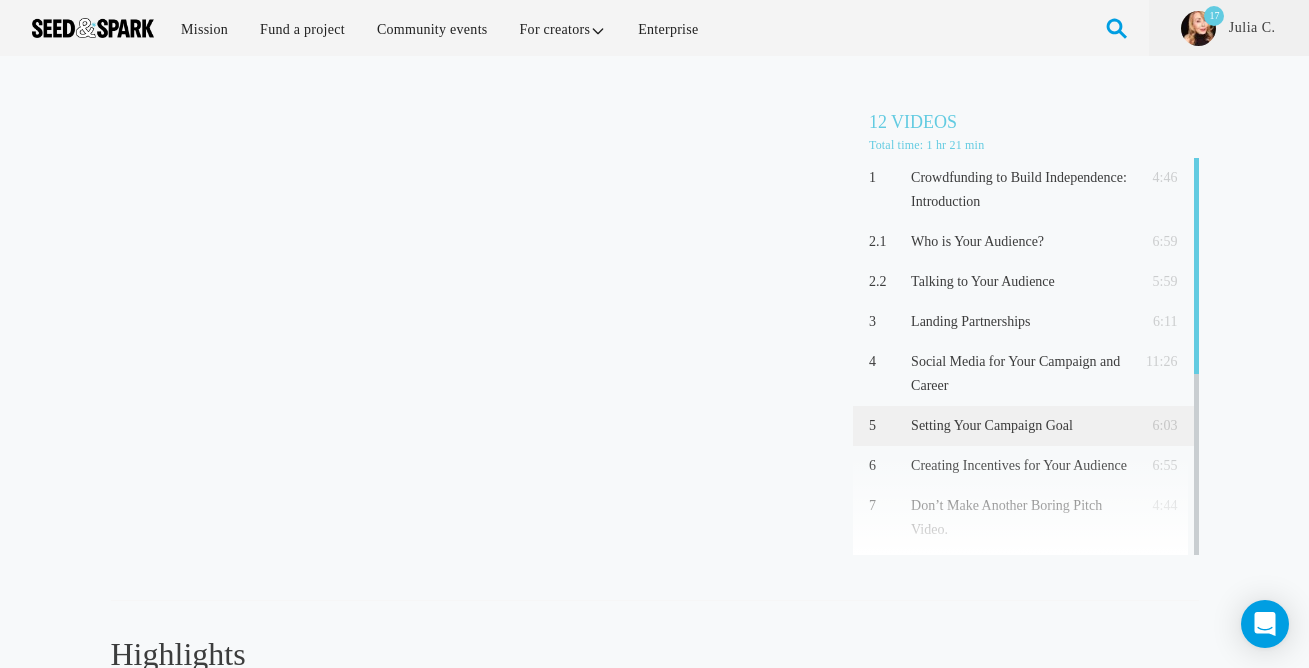 scroll, scrollTop: 0, scrollLeft: 0, axis: both 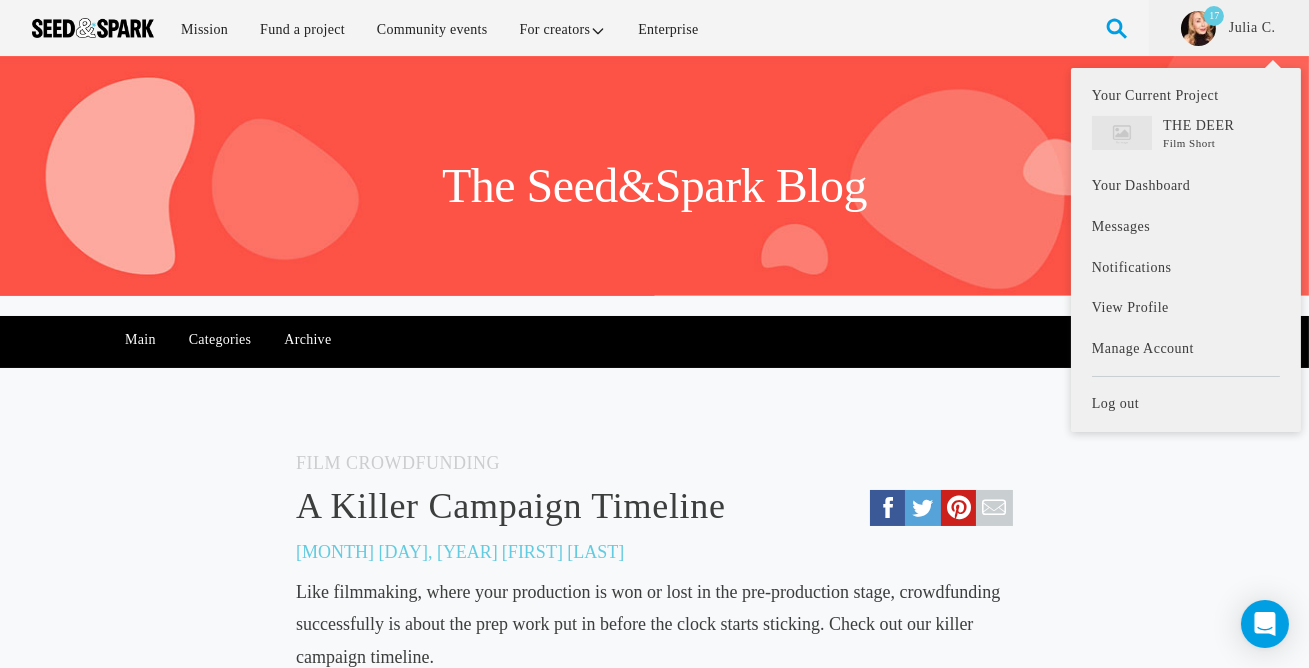 click on "17" at bounding box center (1214, 16) 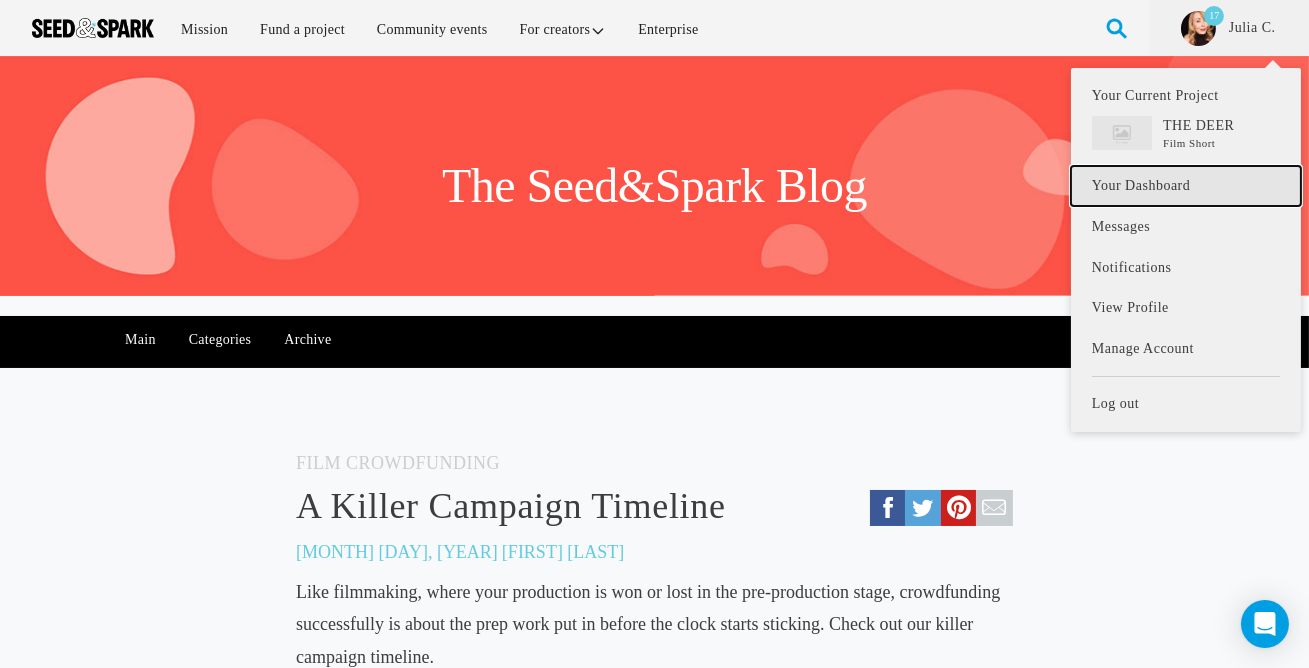 click on "Your Dashboard" at bounding box center (1186, 186) 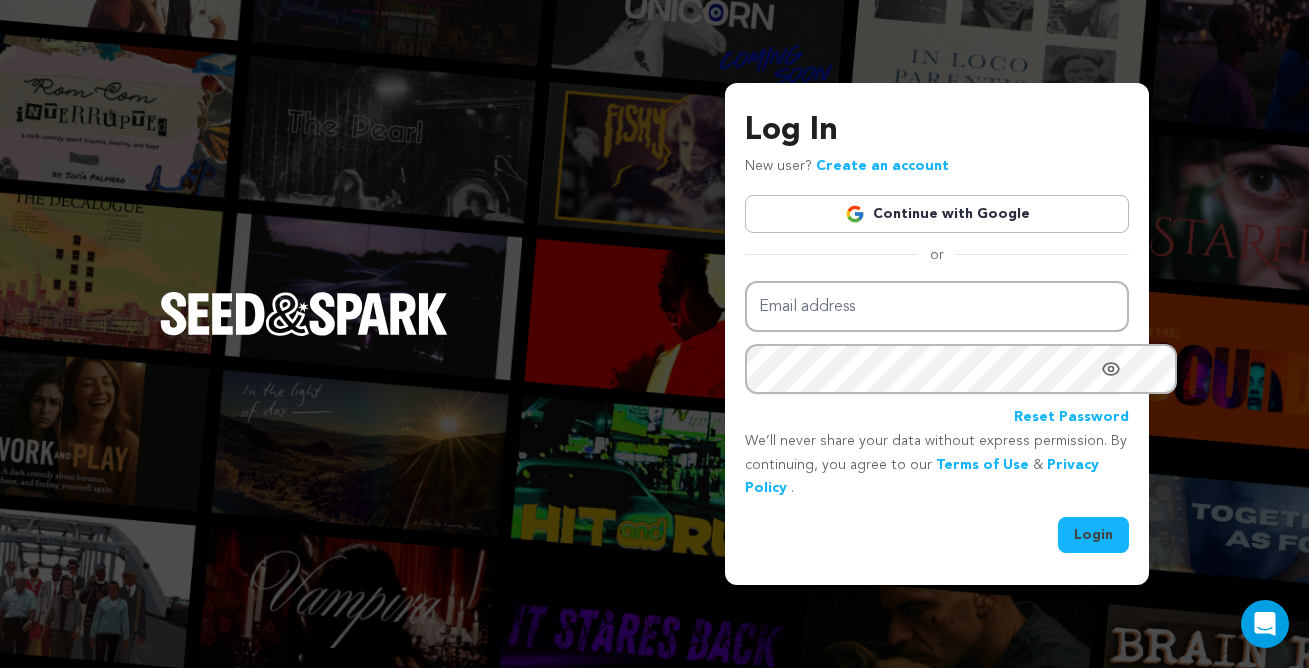 scroll, scrollTop: 0, scrollLeft: 0, axis: both 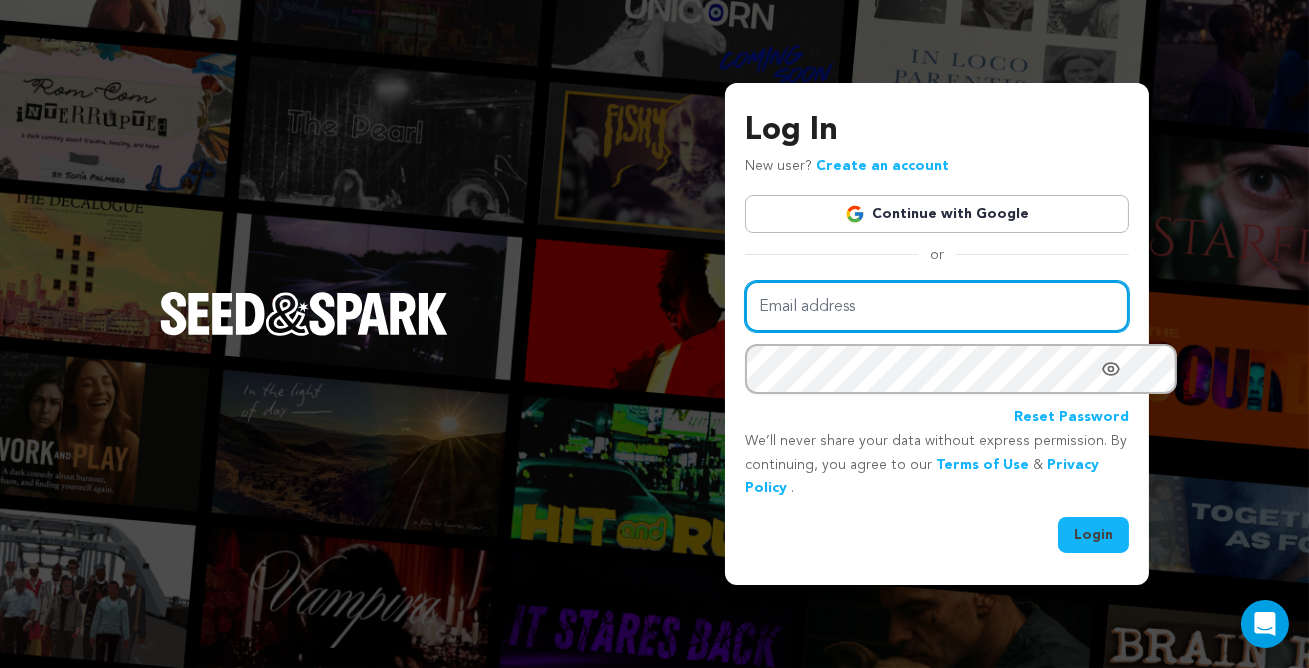 type on "juliacampanelli@gmail.com" 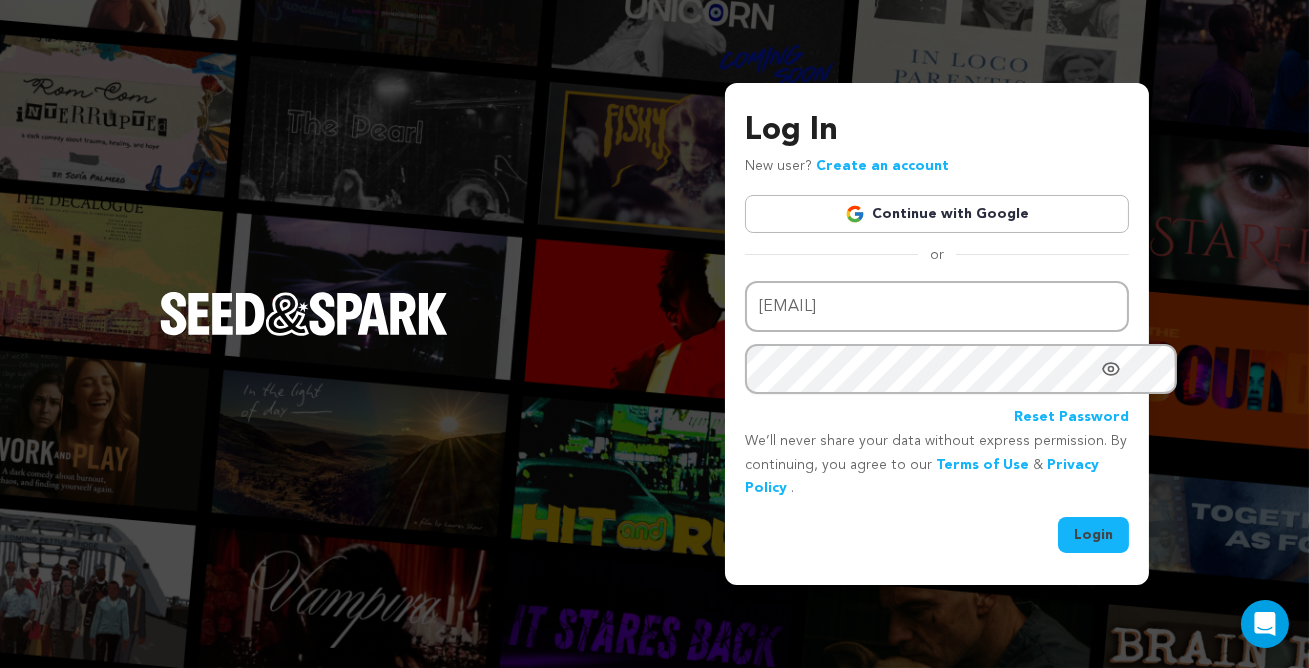click on "Login" at bounding box center [1093, 535] 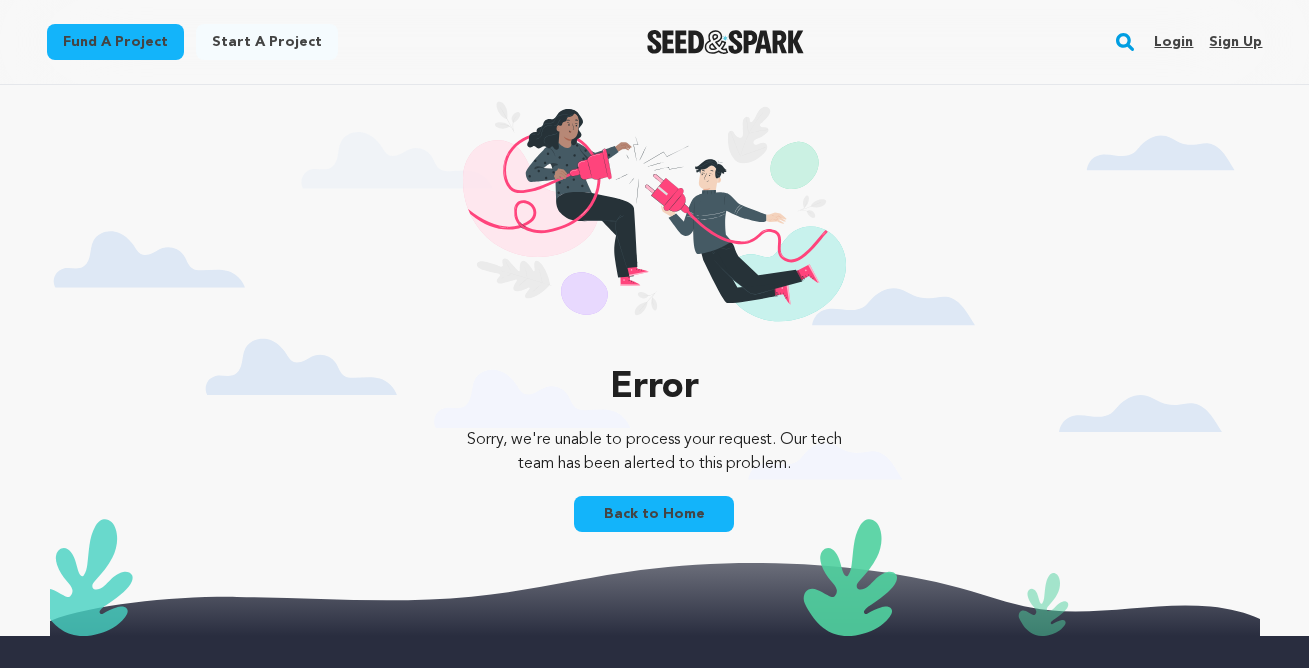 scroll, scrollTop: 0, scrollLeft: 0, axis: both 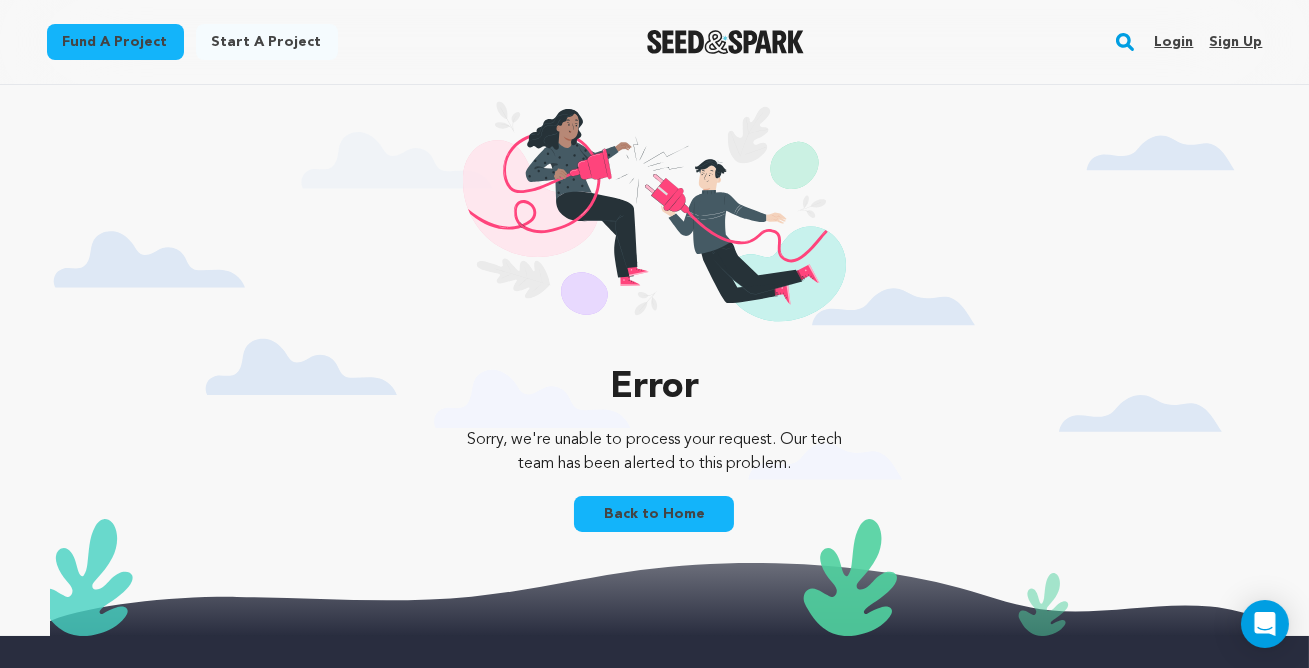 click on "Back to Home" at bounding box center (654, 514) 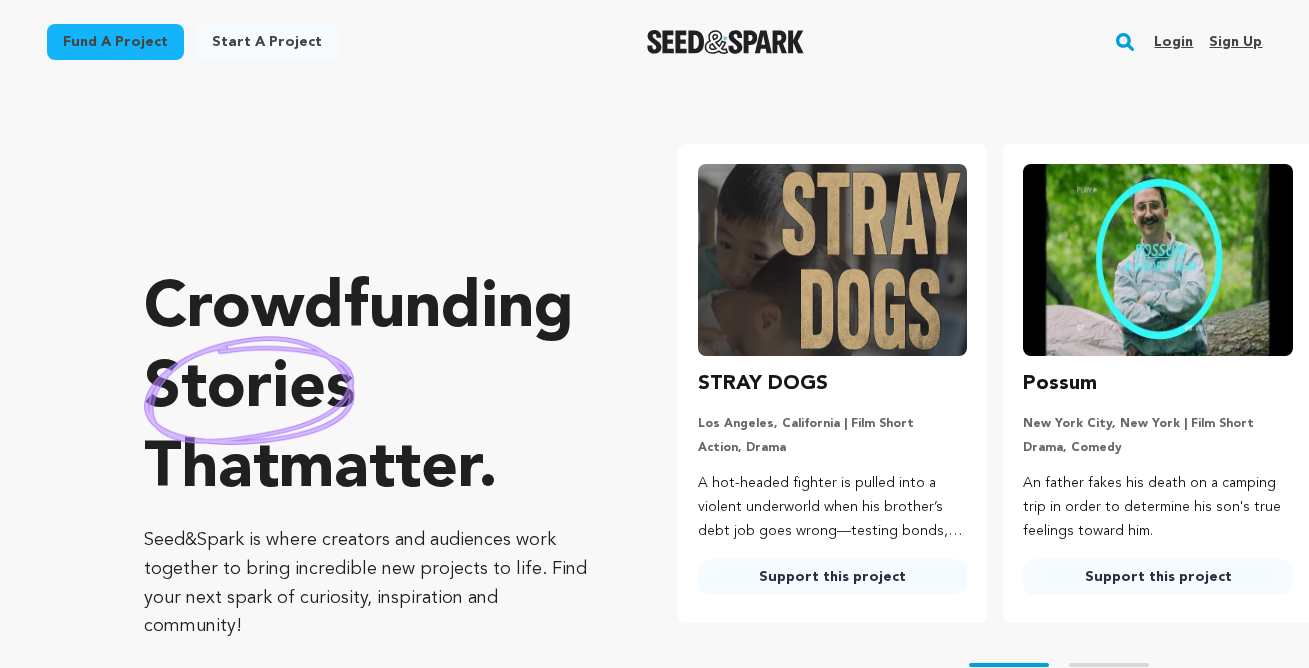 scroll, scrollTop: 0, scrollLeft: 0, axis: both 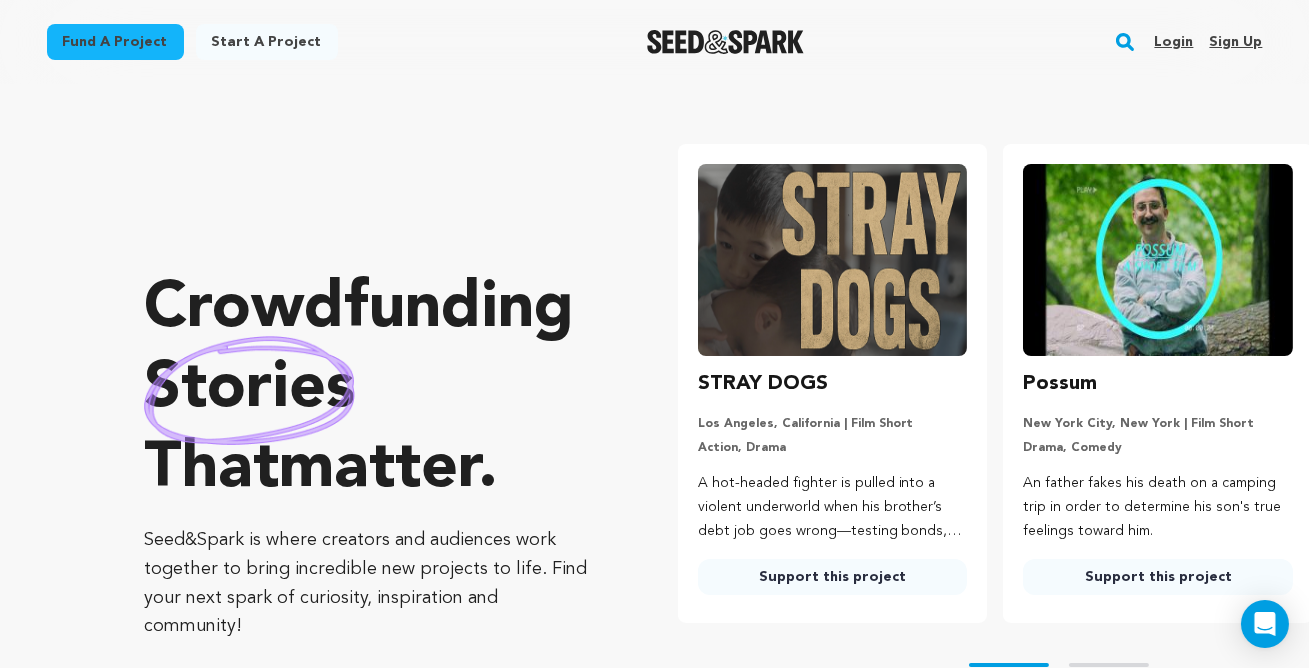 click on "Login" at bounding box center (1173, 42) 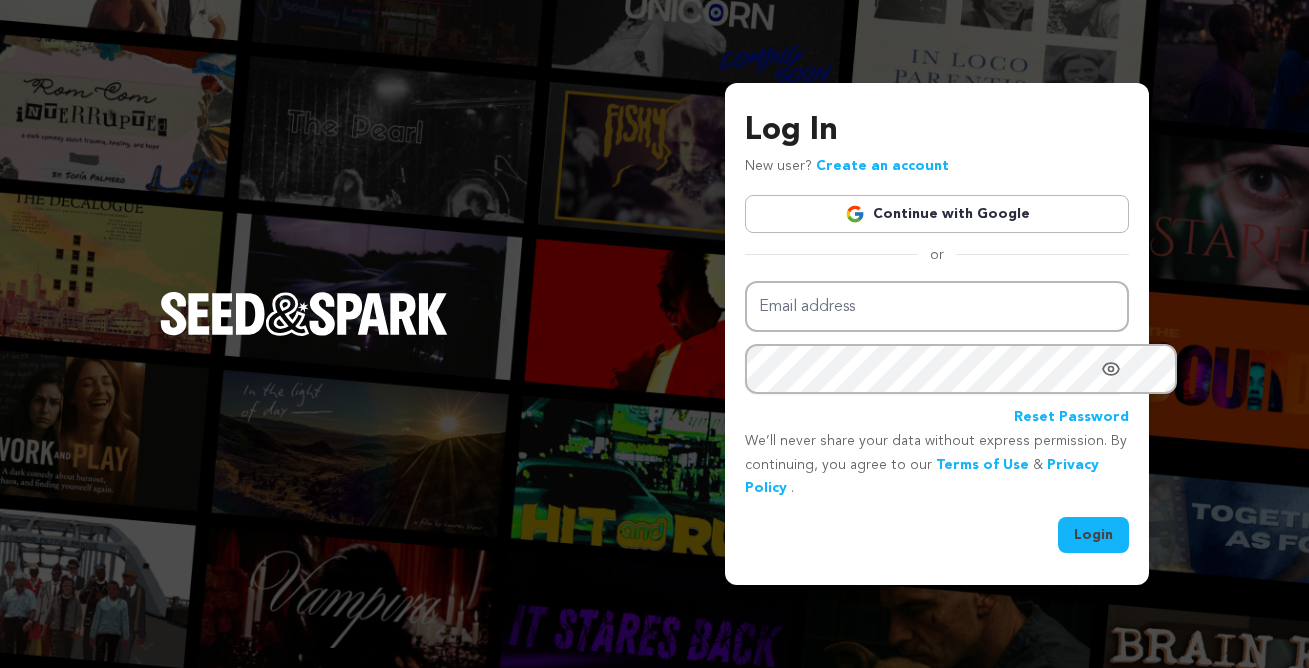 scroll, scrollTop: 0, scrollLeft: 0, axis: both 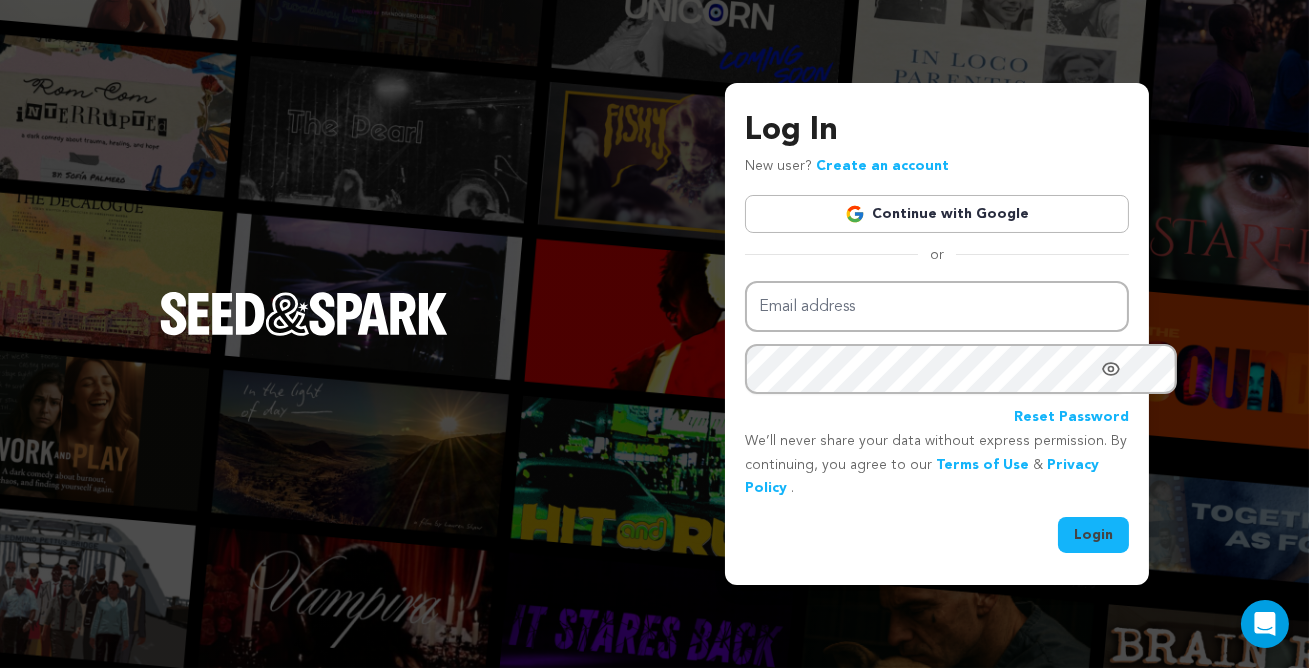 type on "juliacampanelli@gmail.com" 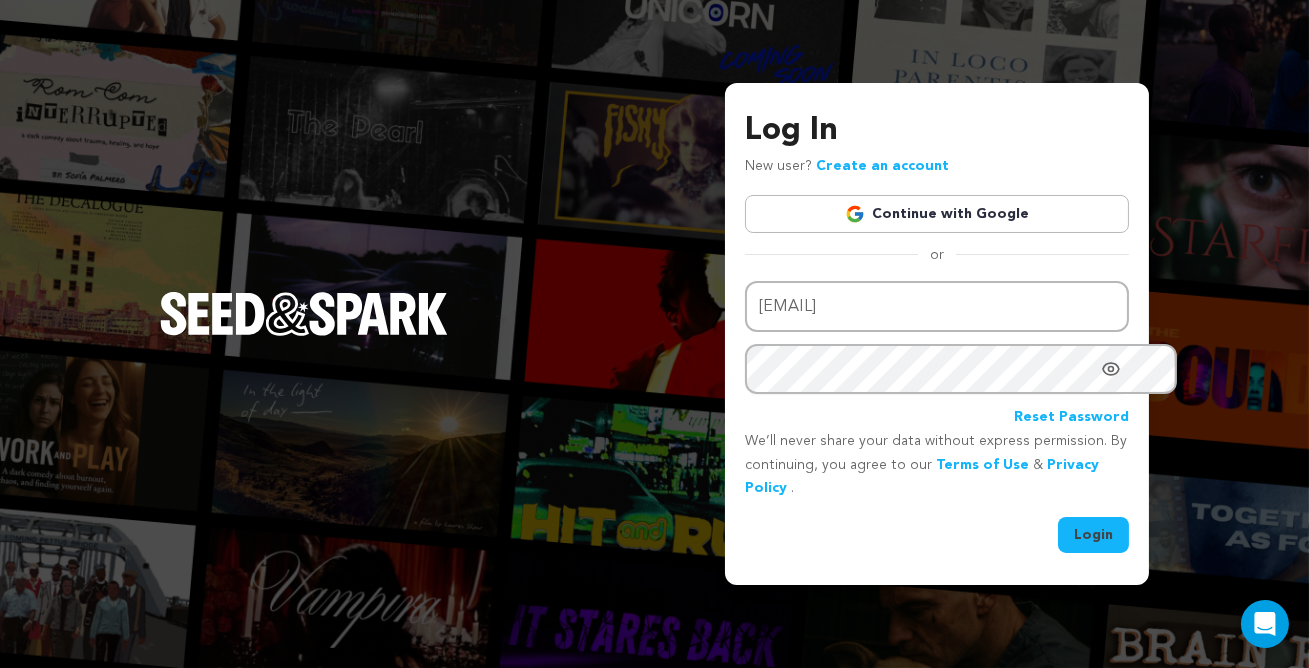 click on "Login" at bounding box center [1093, 535] 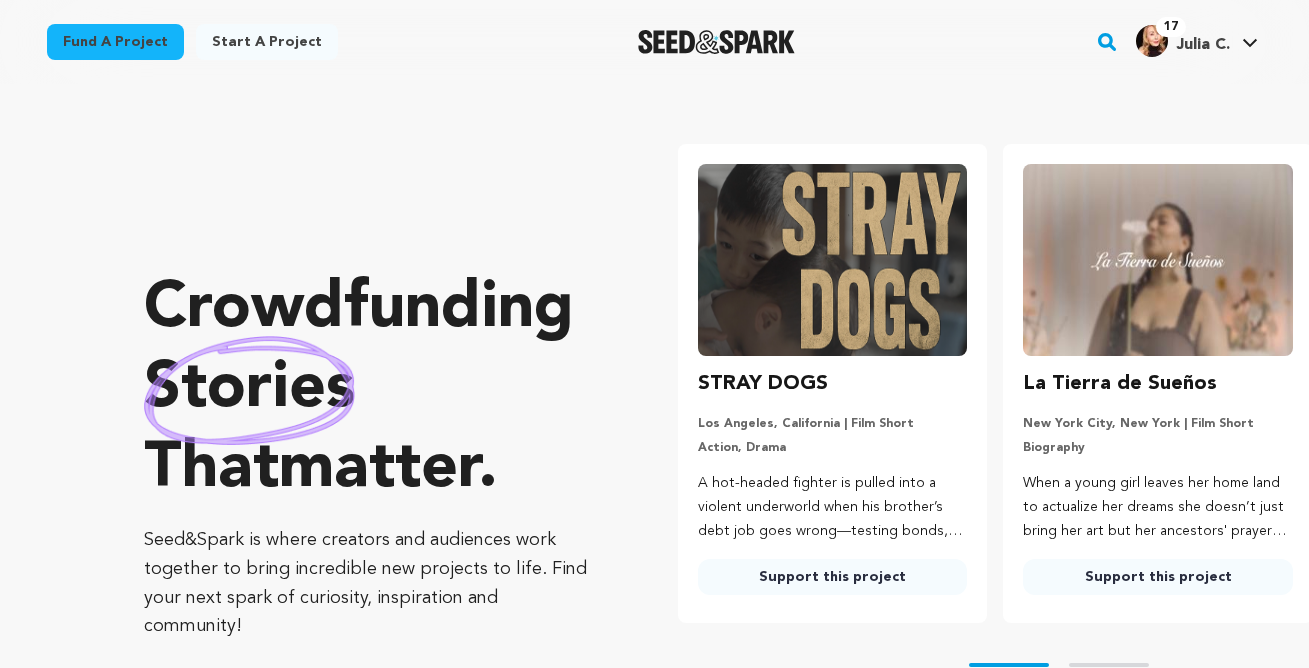 scroll, scrollTop: 0, scrollLeft: 0, axis: both 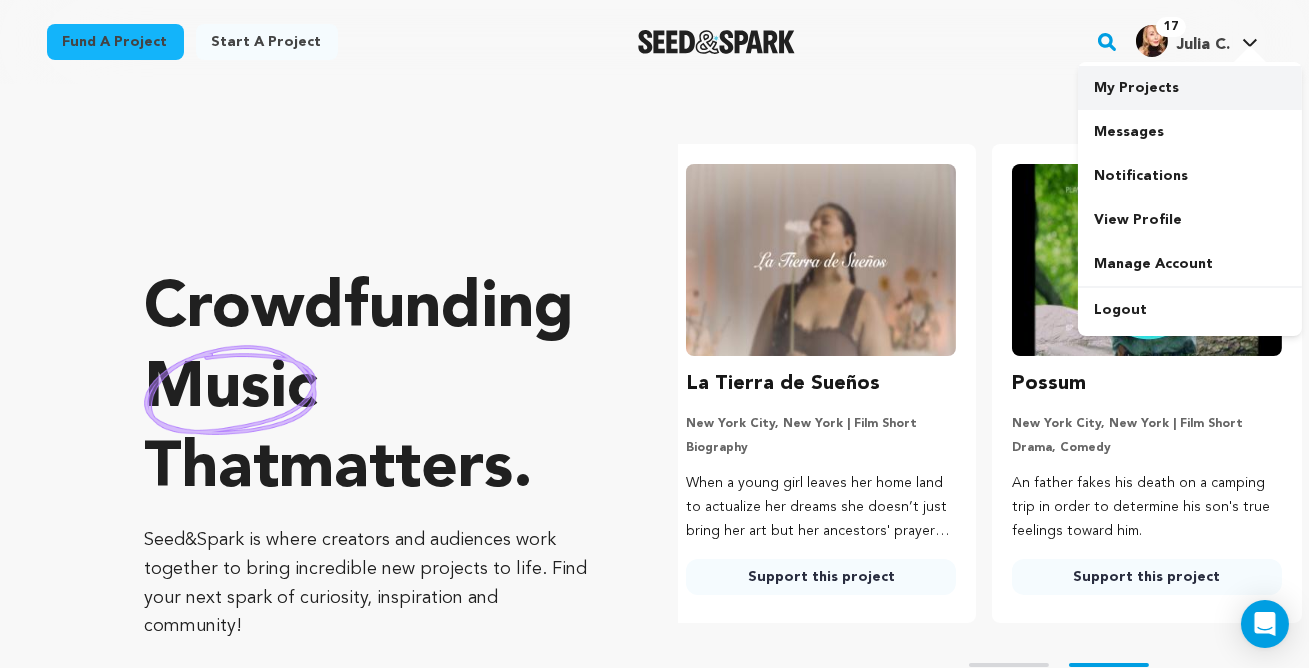 click on "My Projects" at bounding box center (1190, 88) 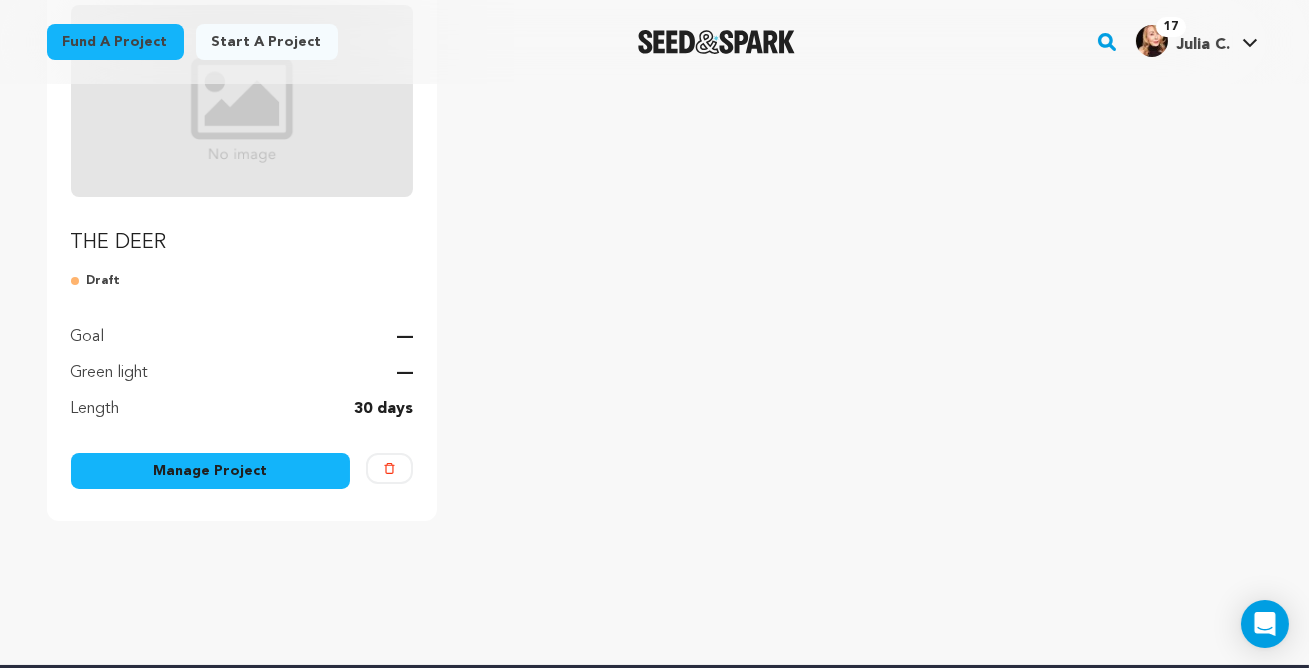 scroll, scrollTop: 310, scrollLeft: 0, axis: vertical 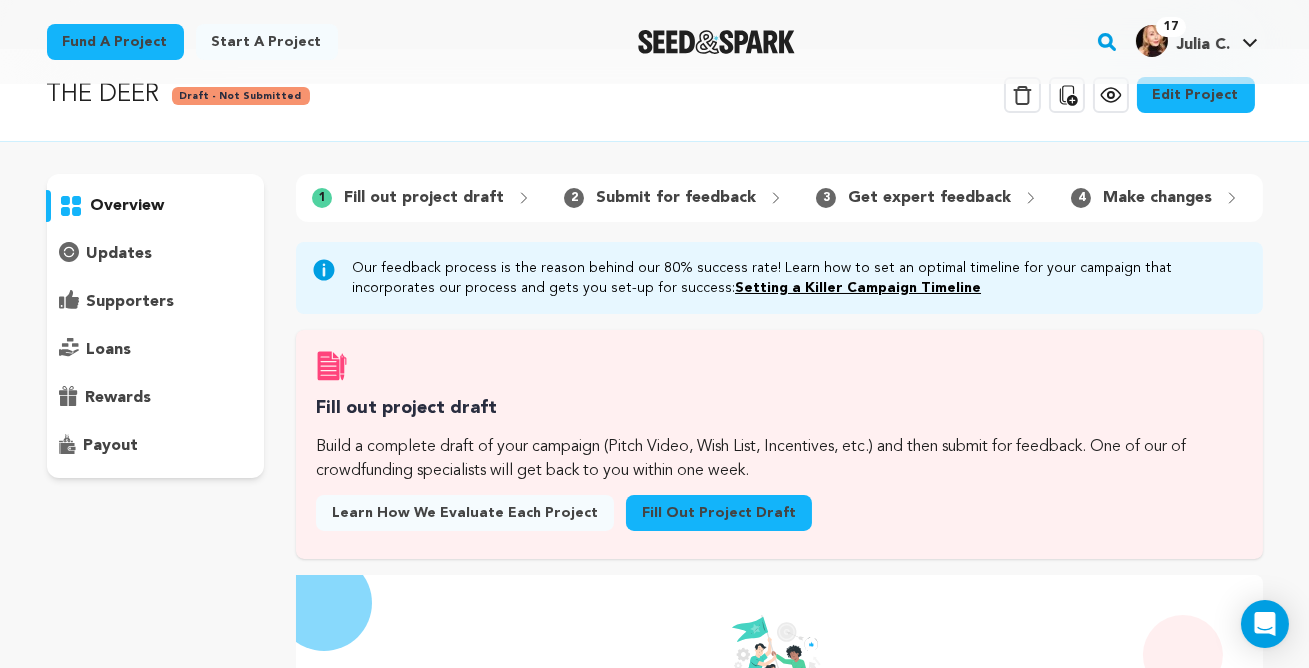 click on "Edit Project" at bounding box center [1196, 95] 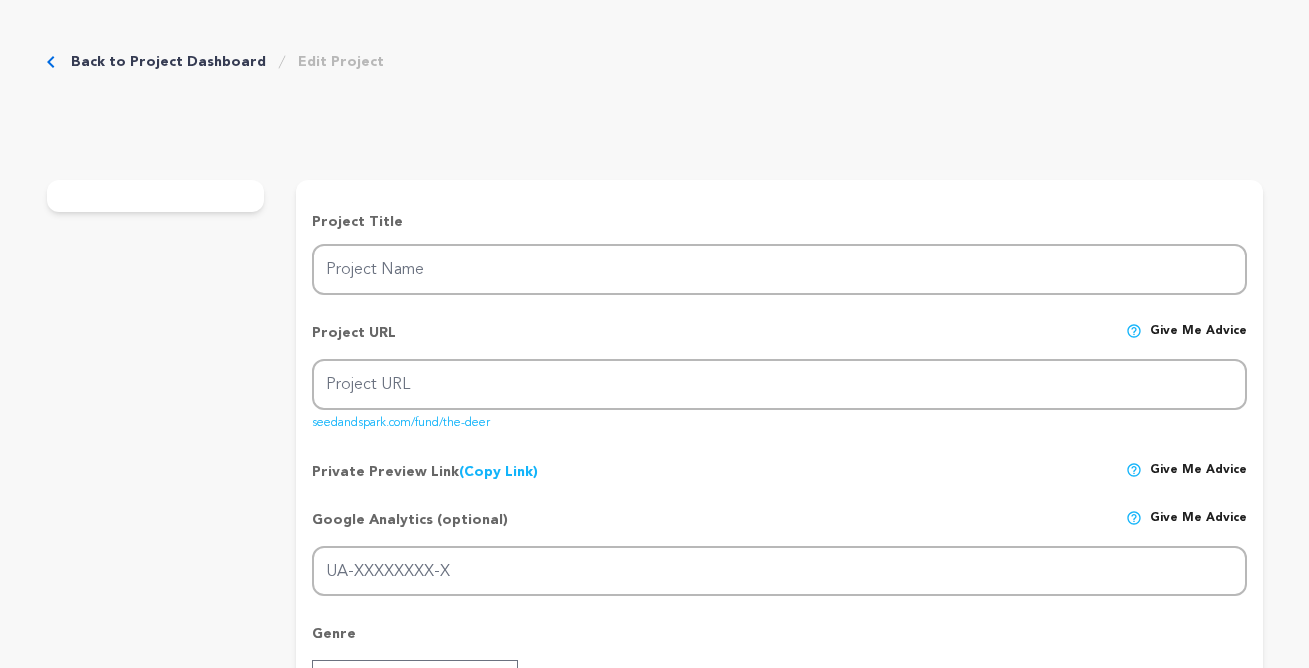scroll, scrollTop: 0, scrollLeft: 0, axis: both 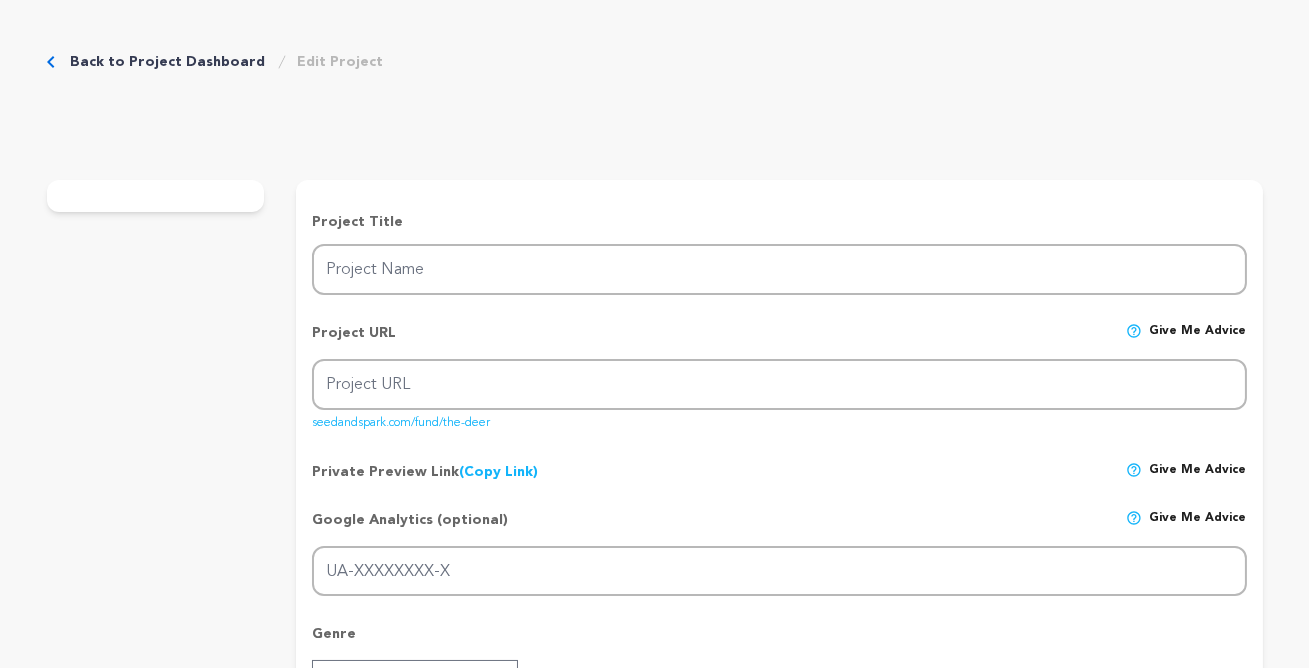 type on "THE DEER" 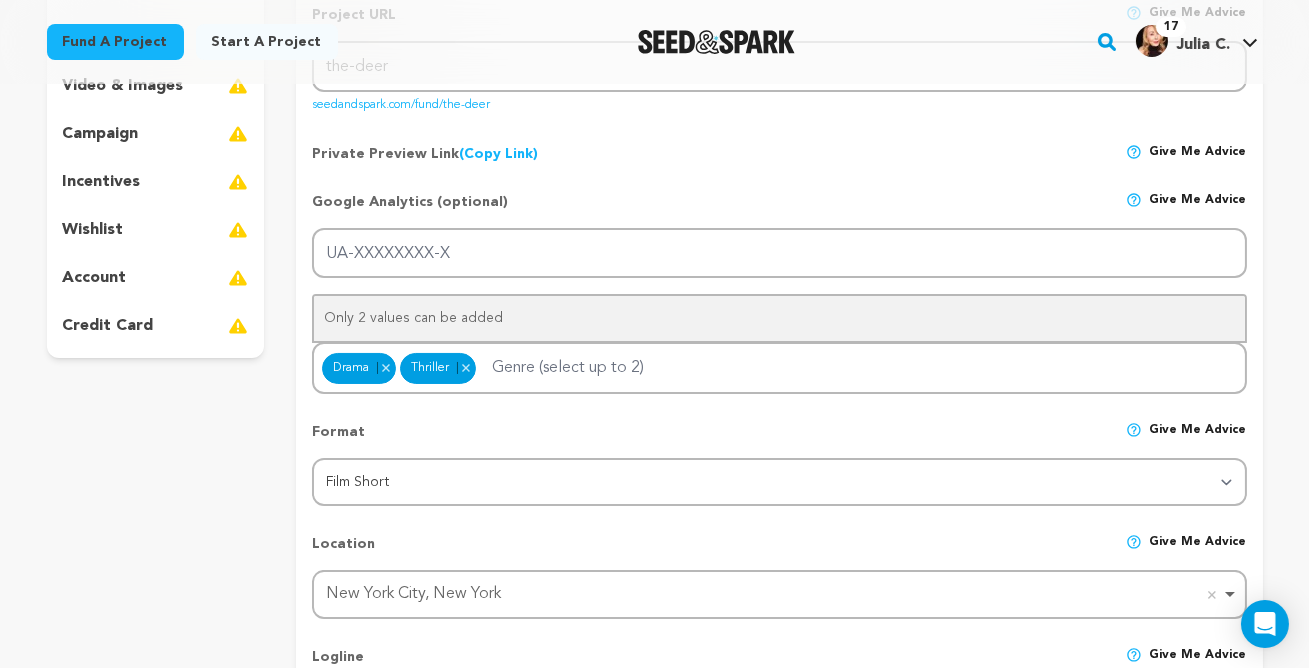 scroll, scrollTop: 403, scrollLeft: 0, axis: vertical 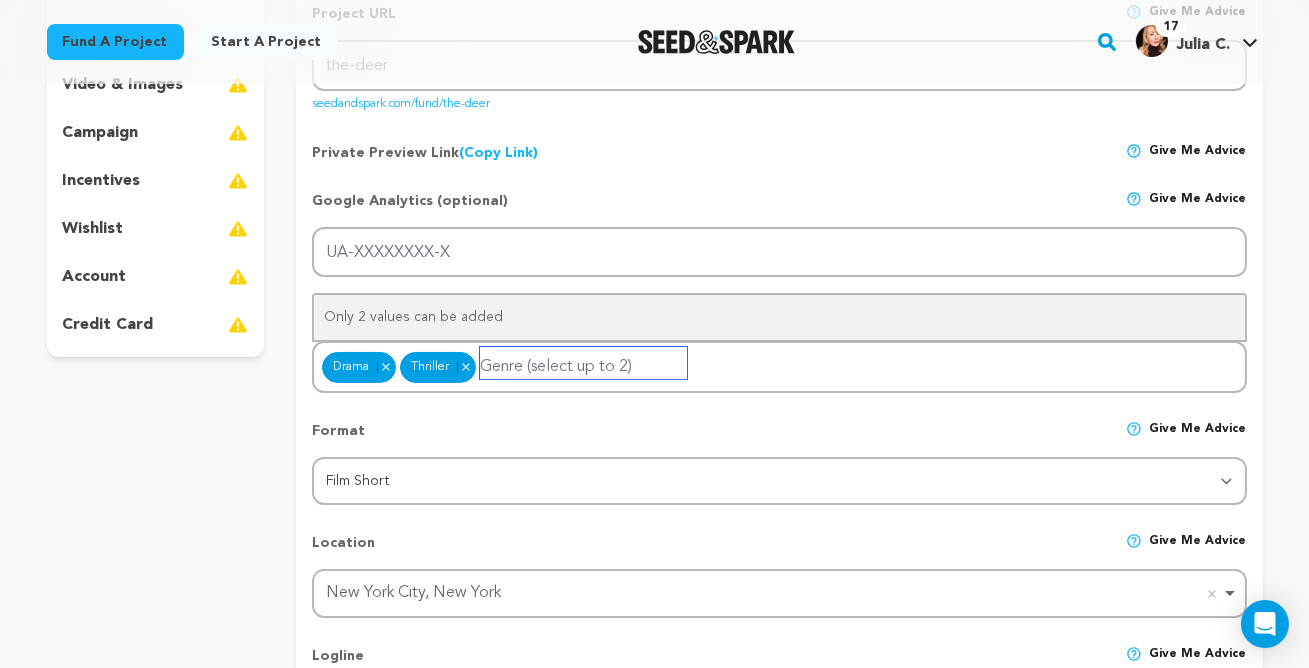 click at bounding box center (583, 363) 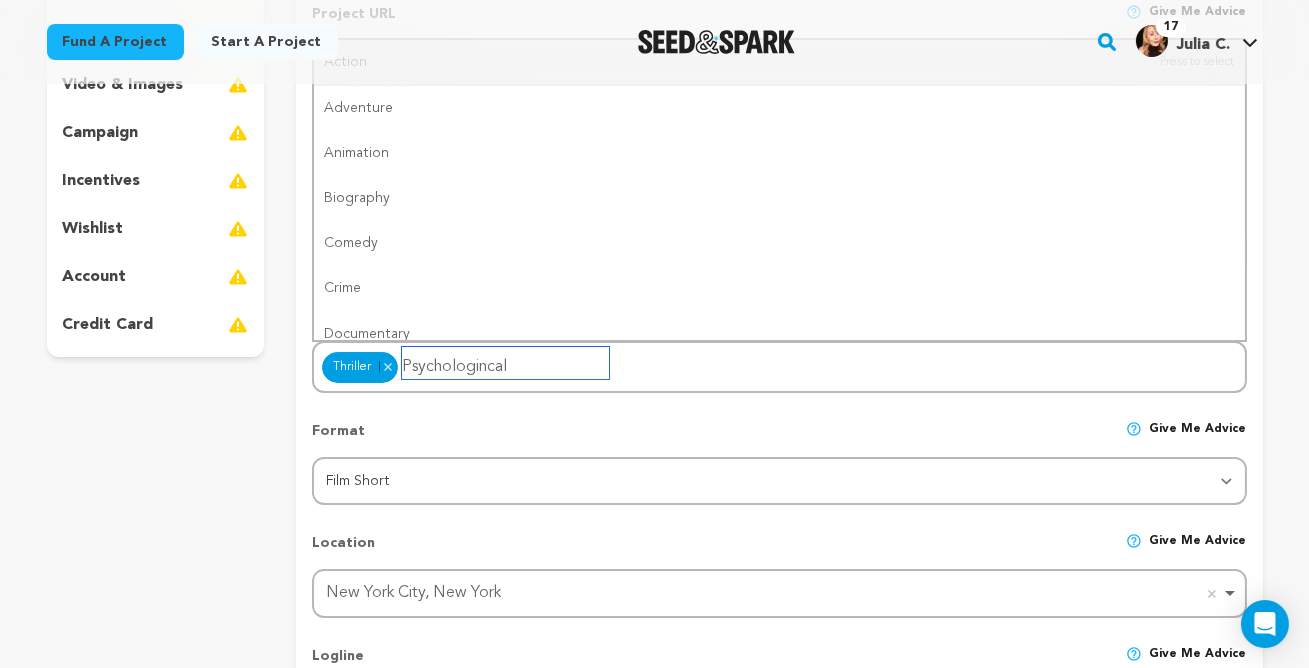 click on "Psychologincal" at bounding box center [505, 363] 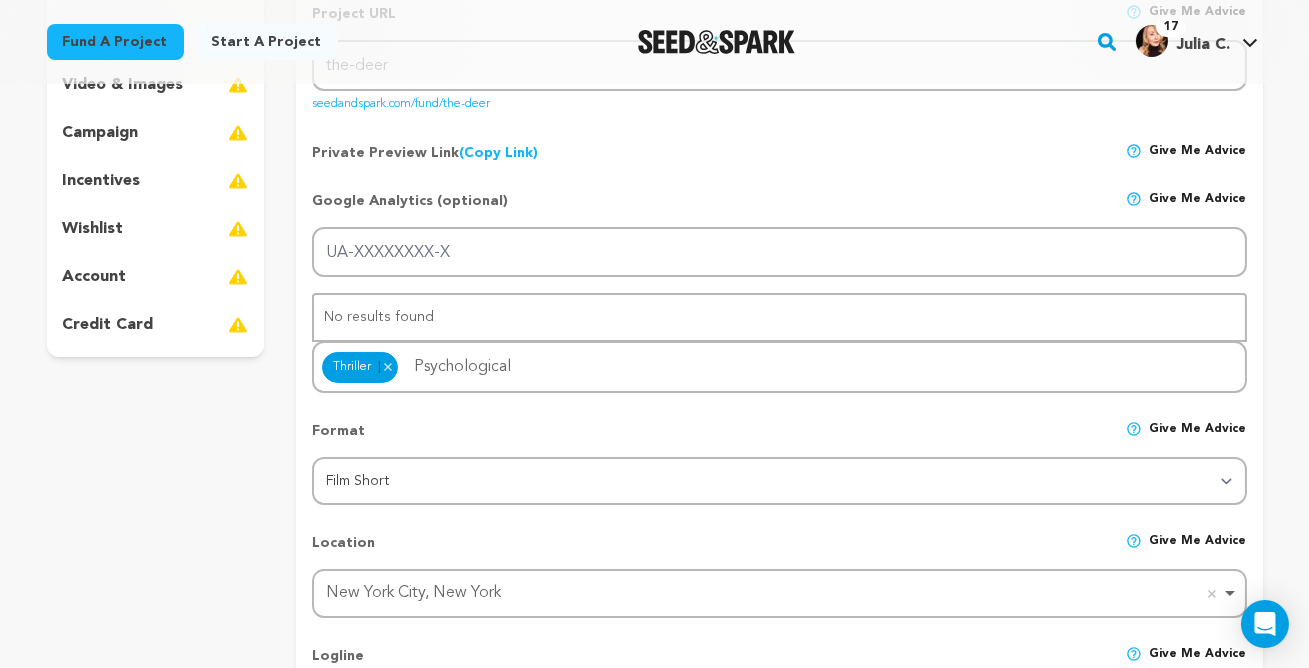 click on "Format
Give me advice" at bounding box center [779, 439] 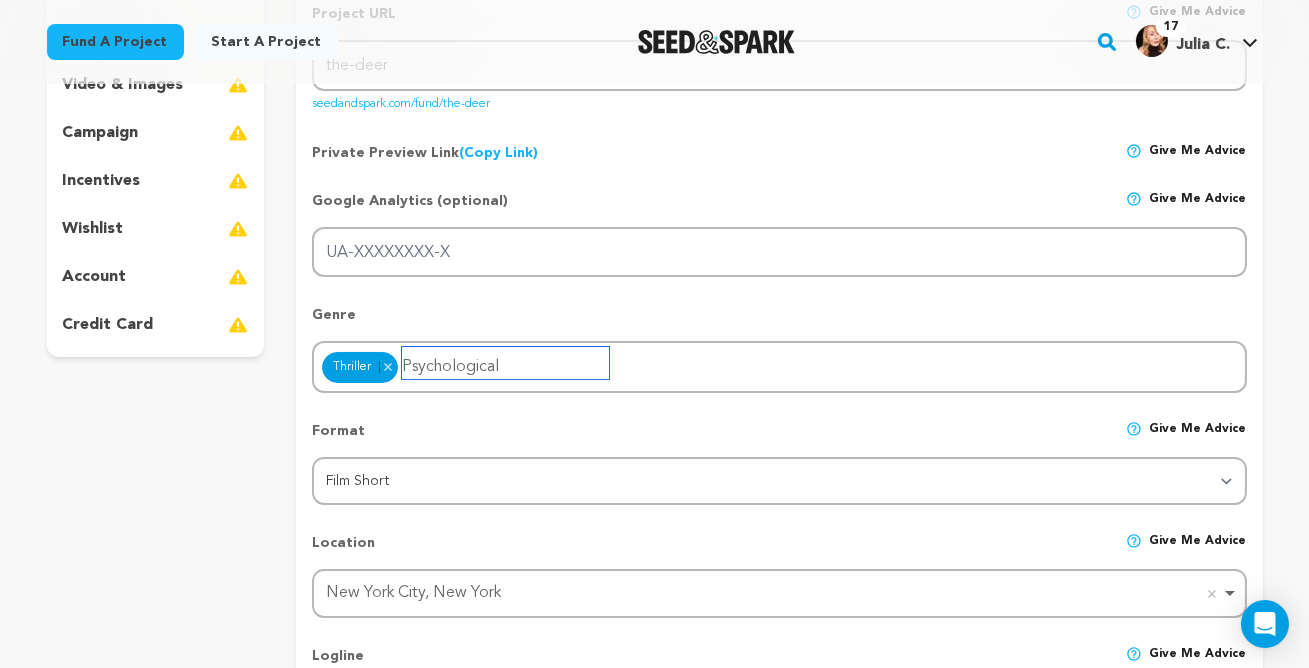 click on "Psychological" at bounding box center [505, 363] 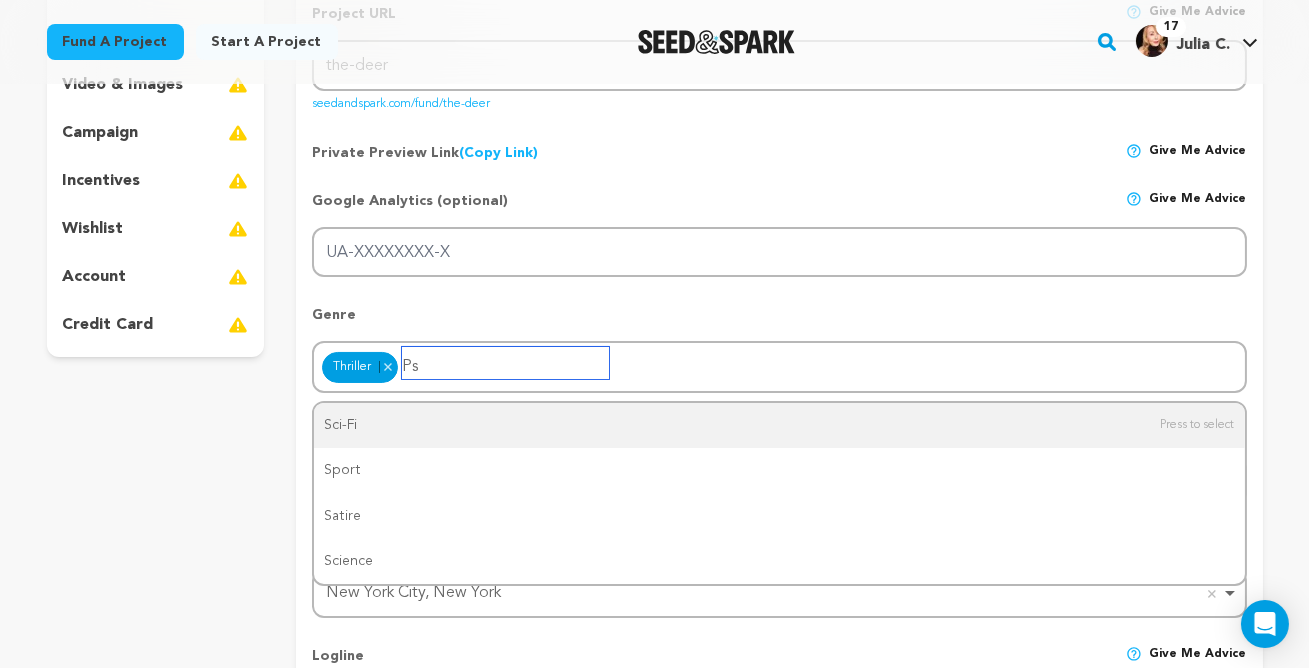 type on "P" 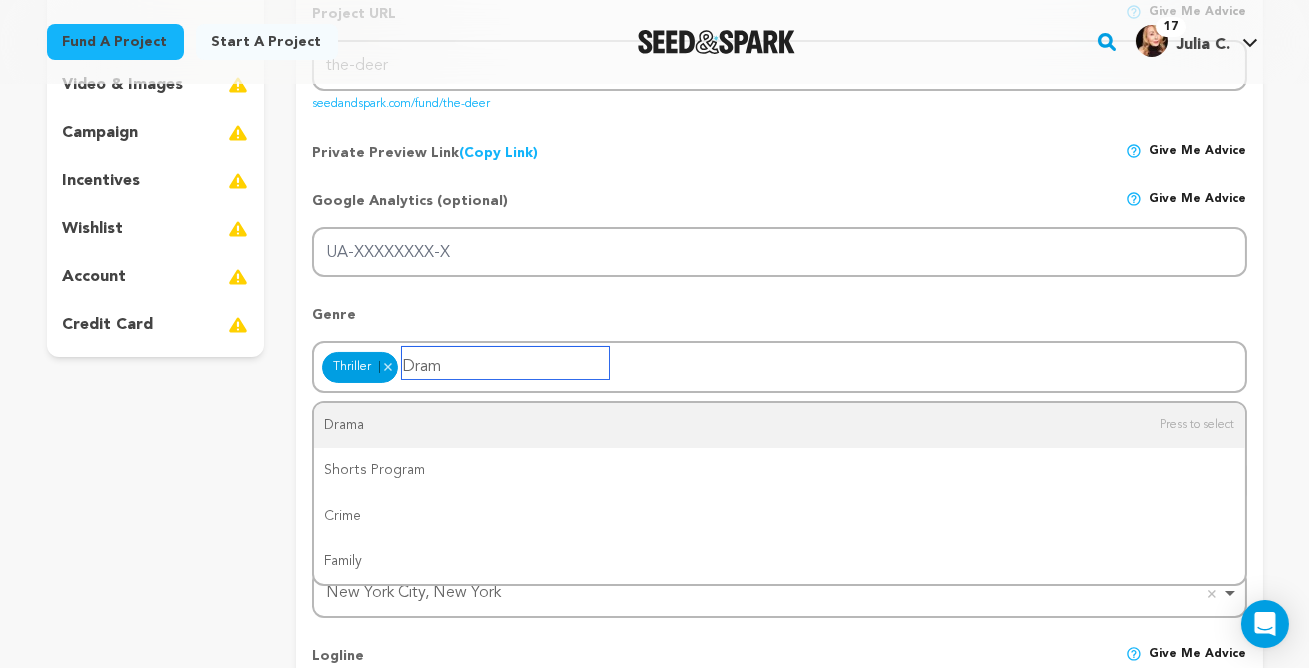 type on "Drama" 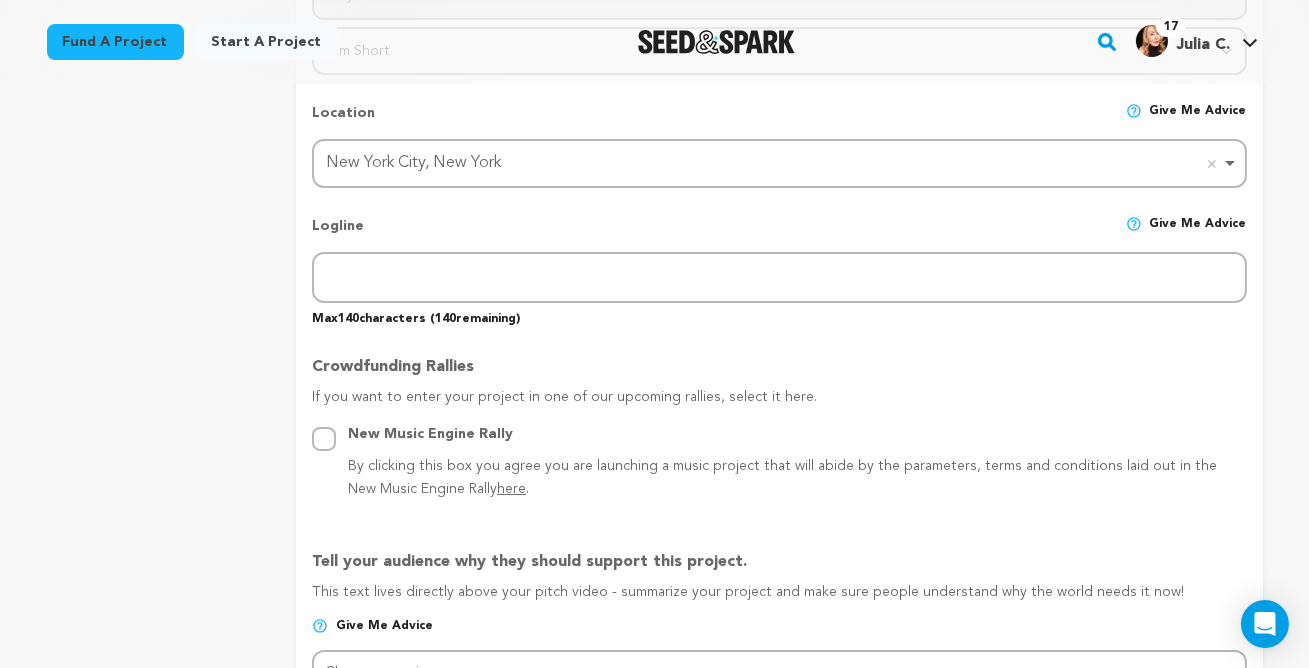 scroll, scrollTop: 836, scrollLeft: 0, axis: vertical 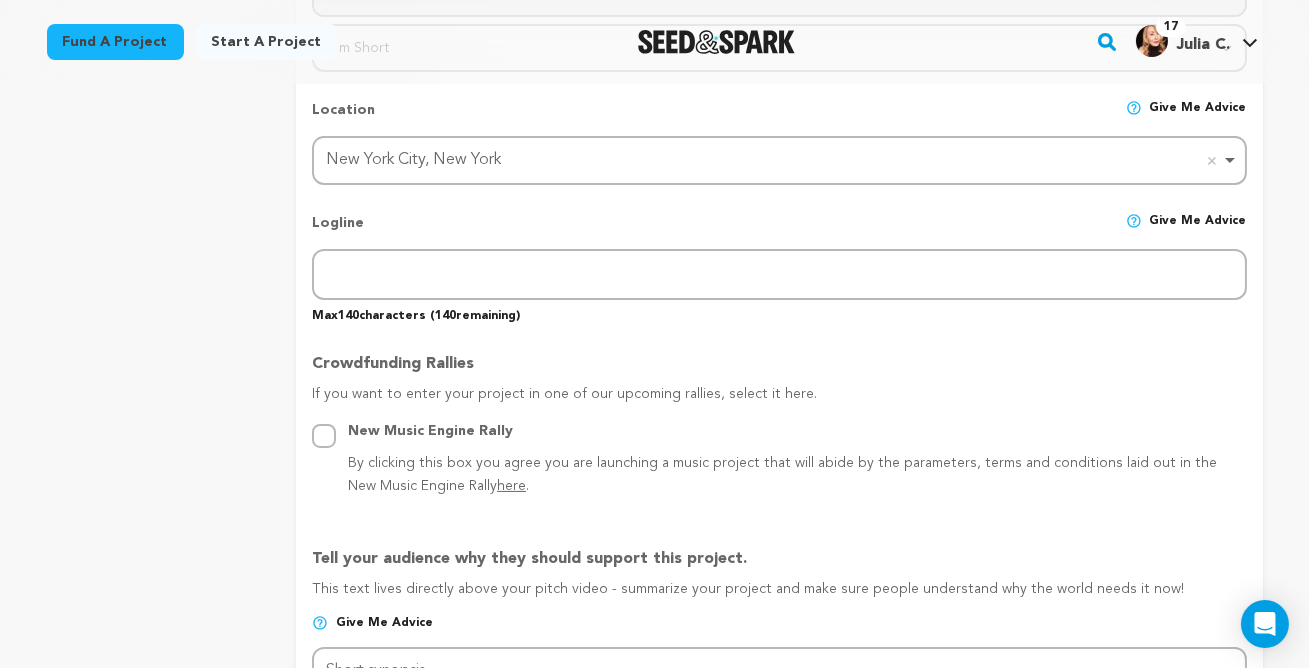 type 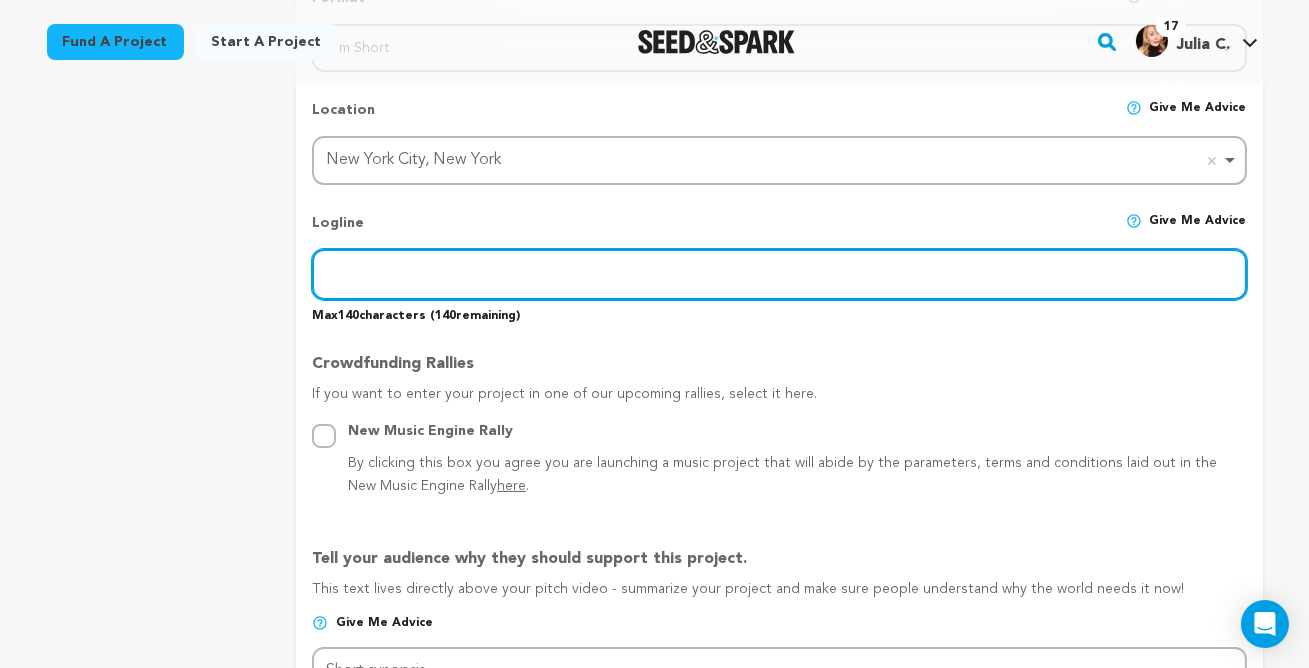 click at bounding box center [779, 274] 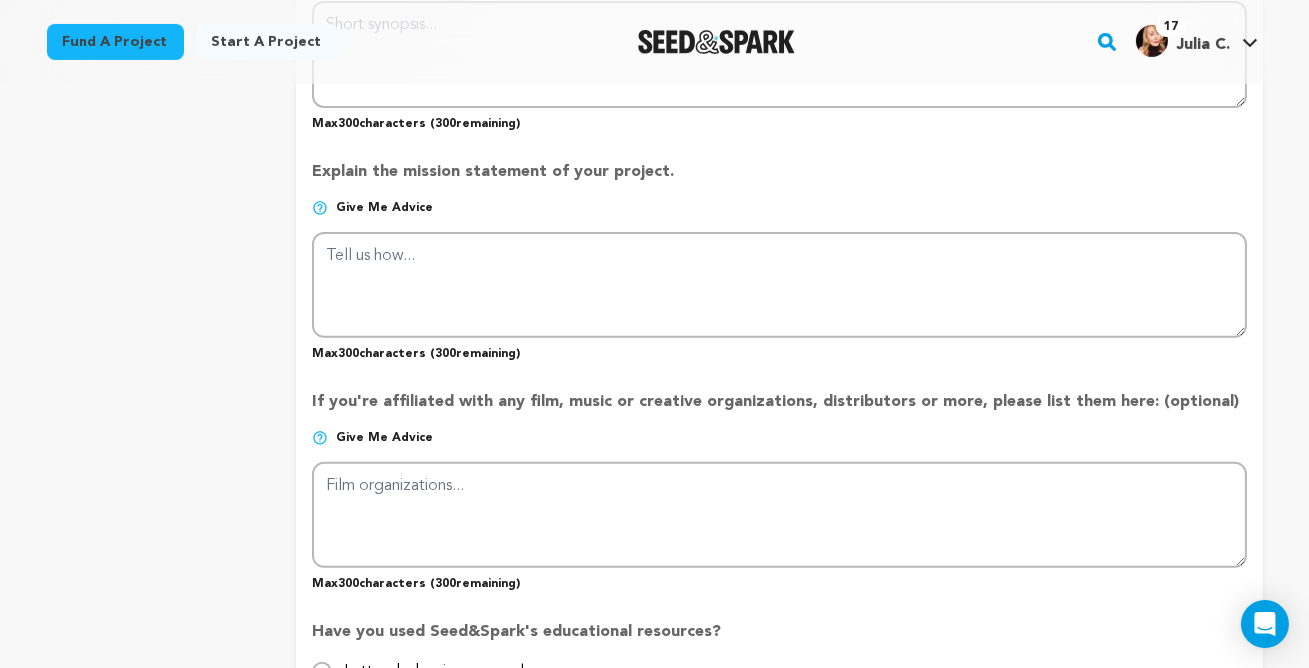 scroll, scrollTop: 1479, scrollLeft: 0, axis: vertical 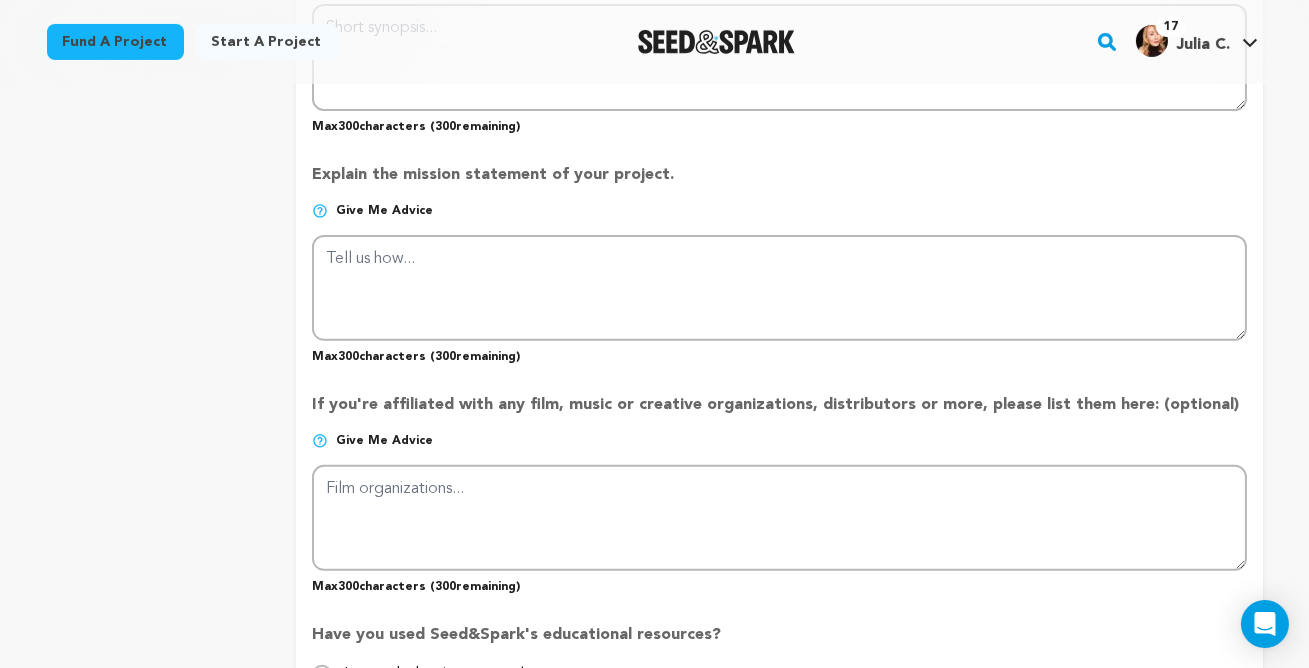 type on "An obsessive helicopter mom seems overly paranoid until we discover her day job may be killing her." 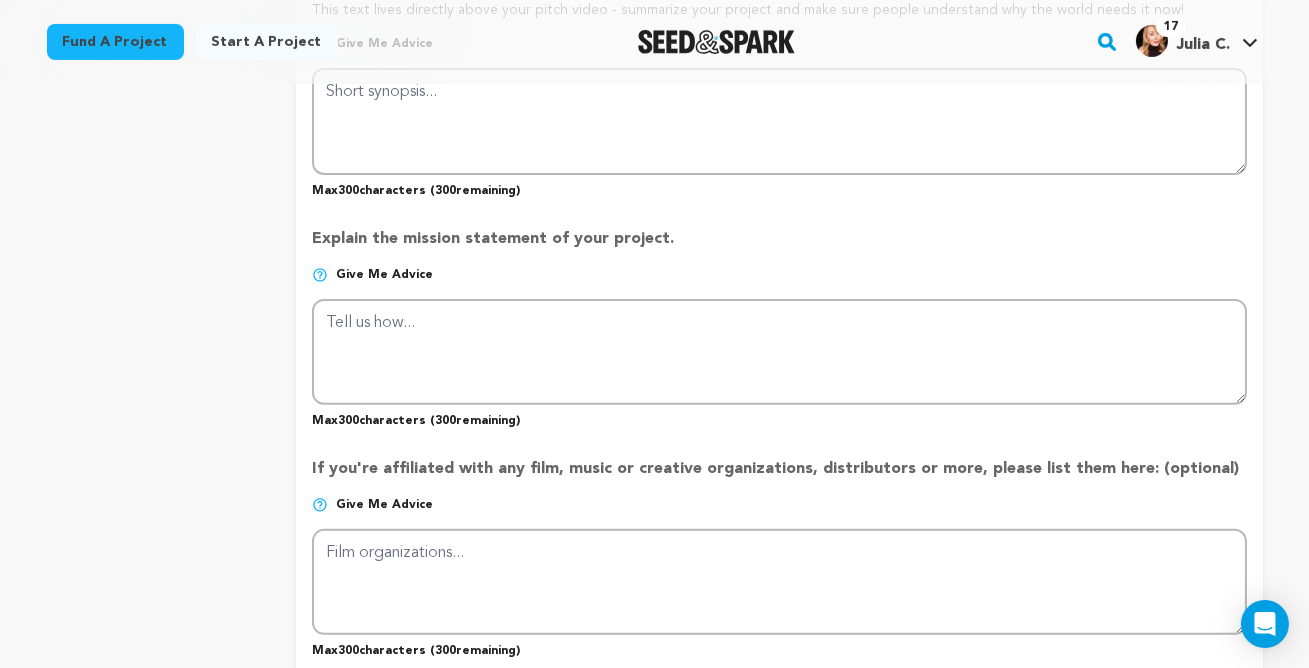 scroll, scrollTop: 1411, scrollLeft: 0, axis: vertical 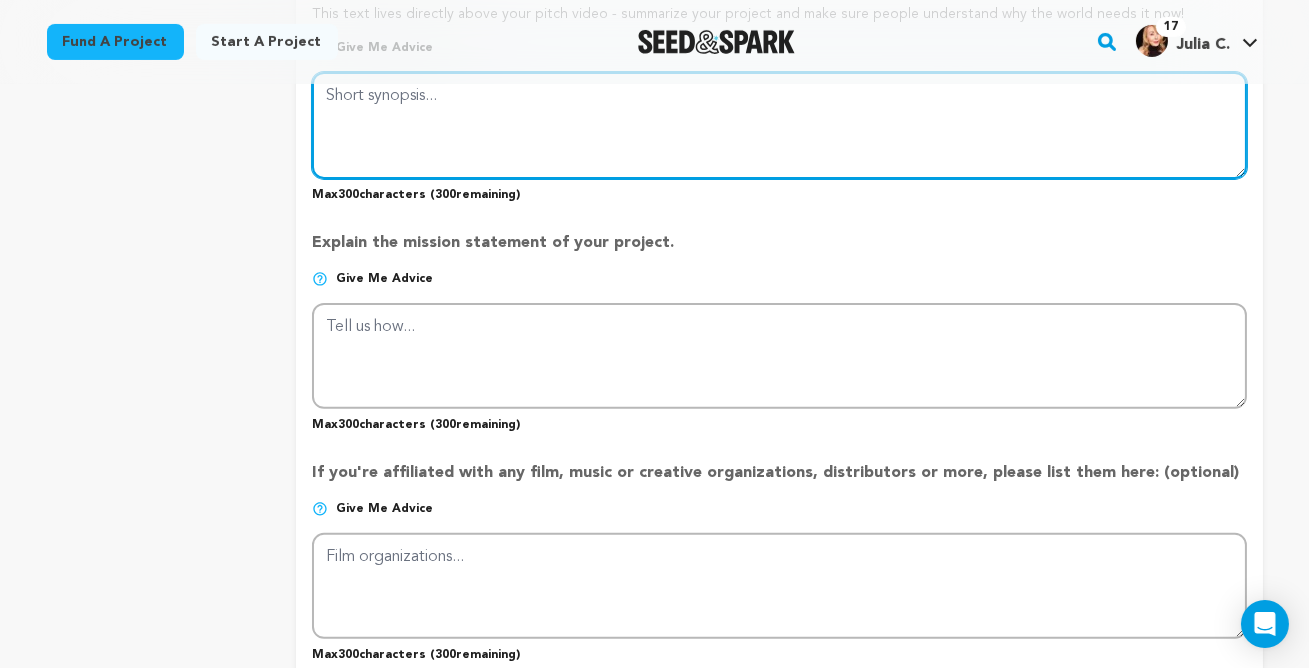 click at bounding box center [779, 125] 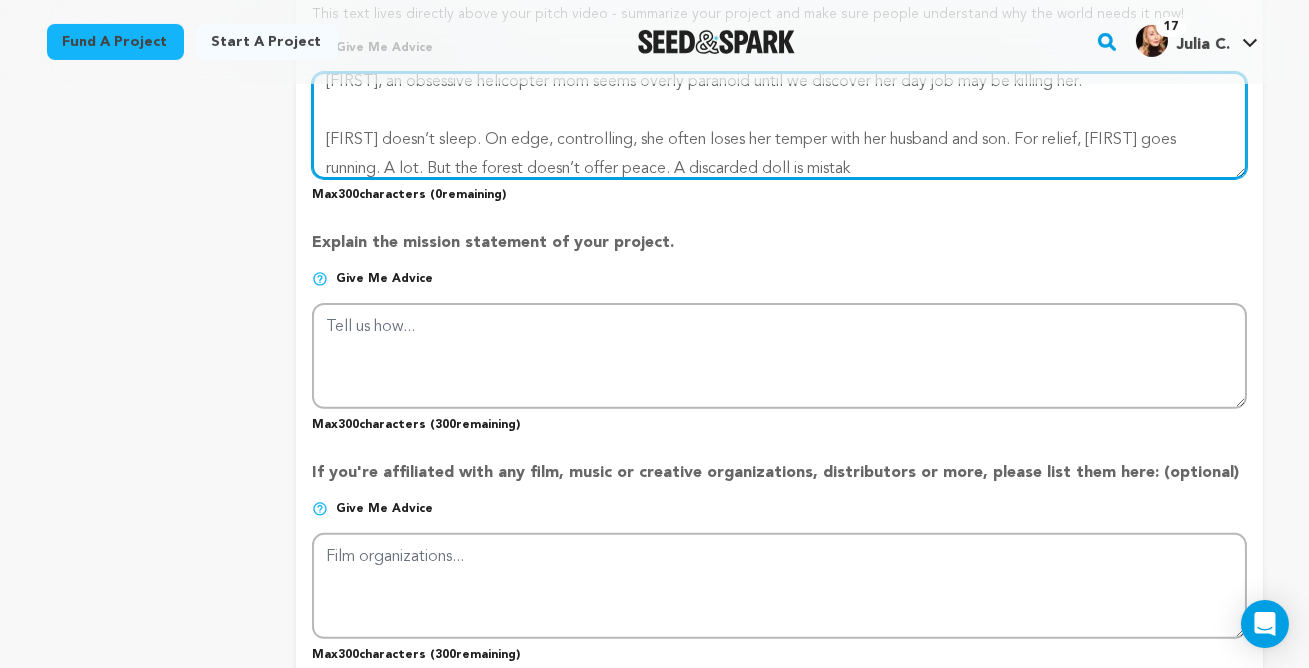 scroll, scrollTop: 28, scrollLeft: 0, axis: vertical 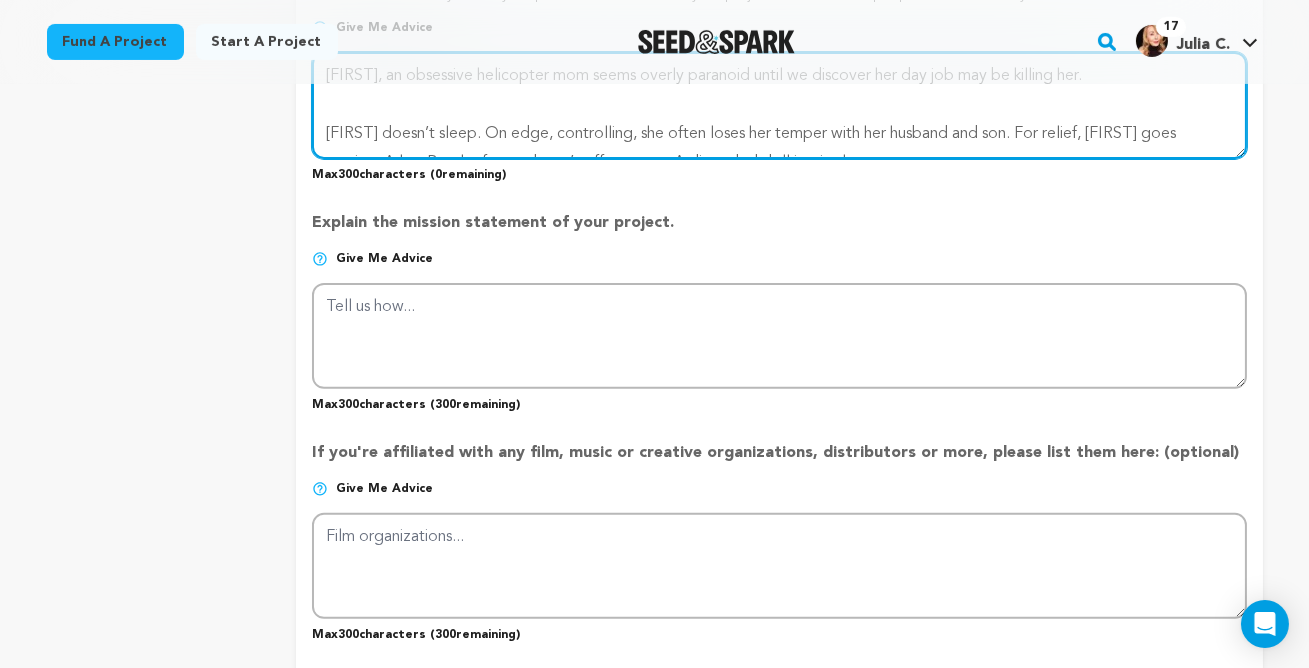 drag, startPoint x: 815, startPoint y: 277, endPoint x: 287, endPoint y: 164, distance: 539.9565 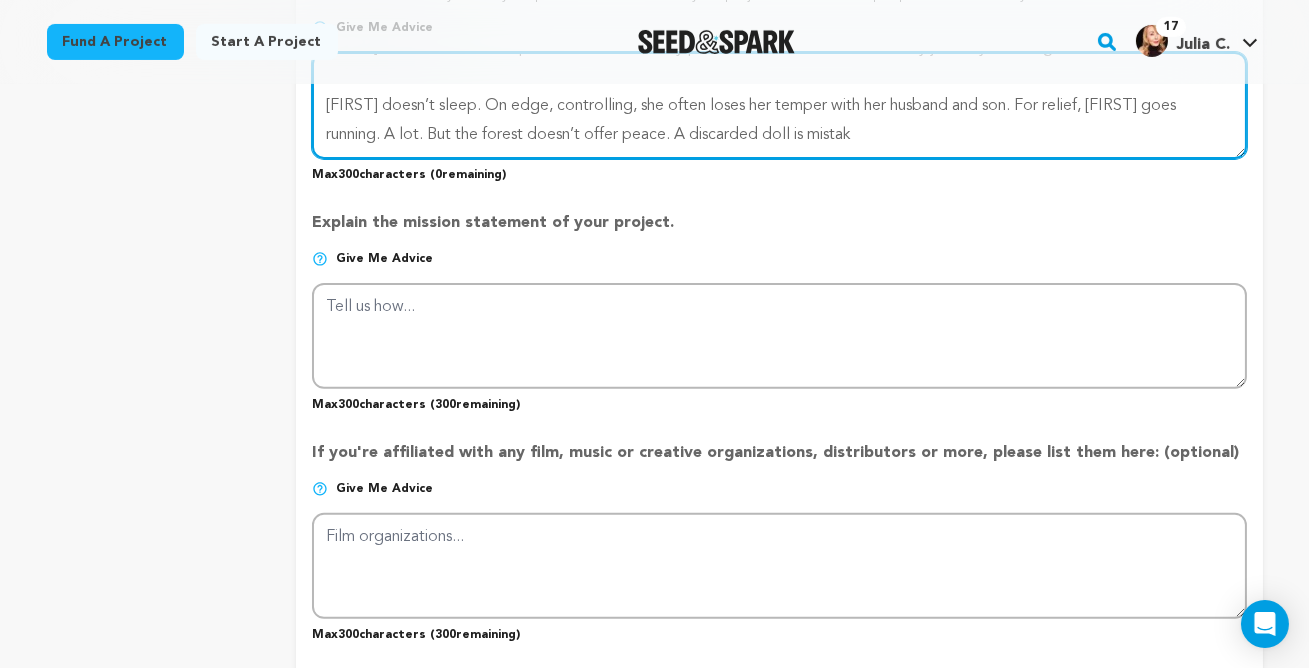 scroll, scrollTop: 0, scrollLeft: 0, axis: both 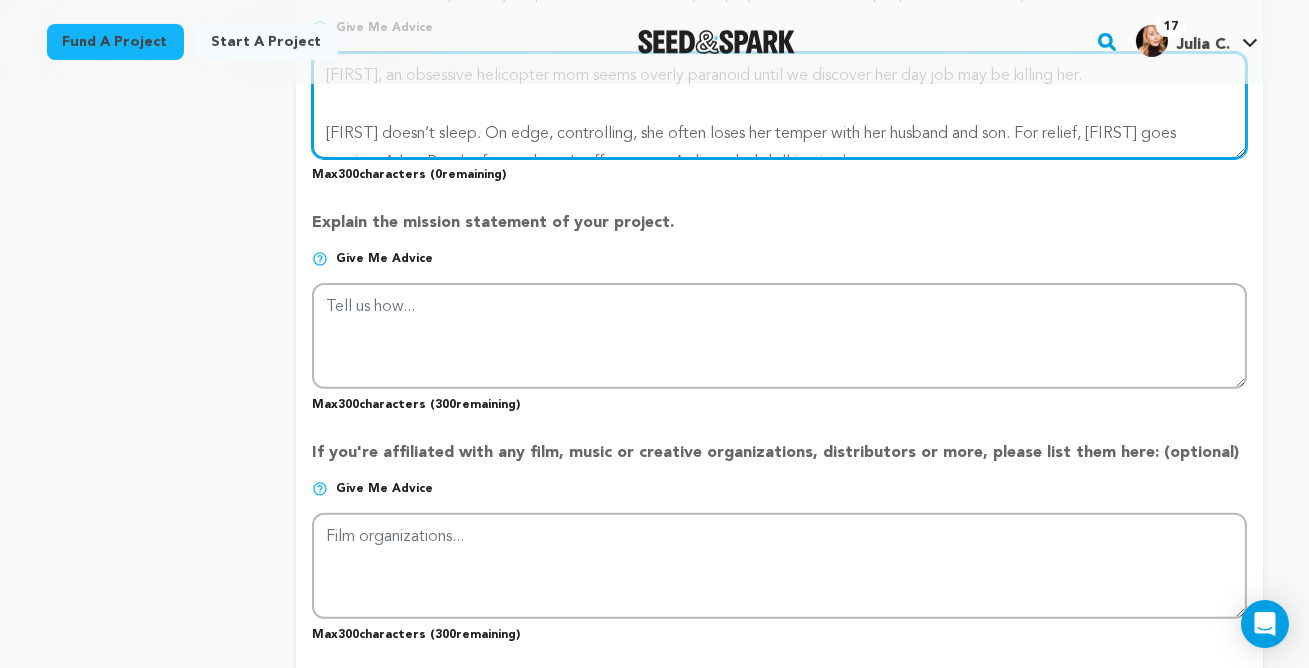 drag, startPoint x: 792, startPoint y: 285, endPoint x: 267, endPoint y: 252, distance: 526.03613 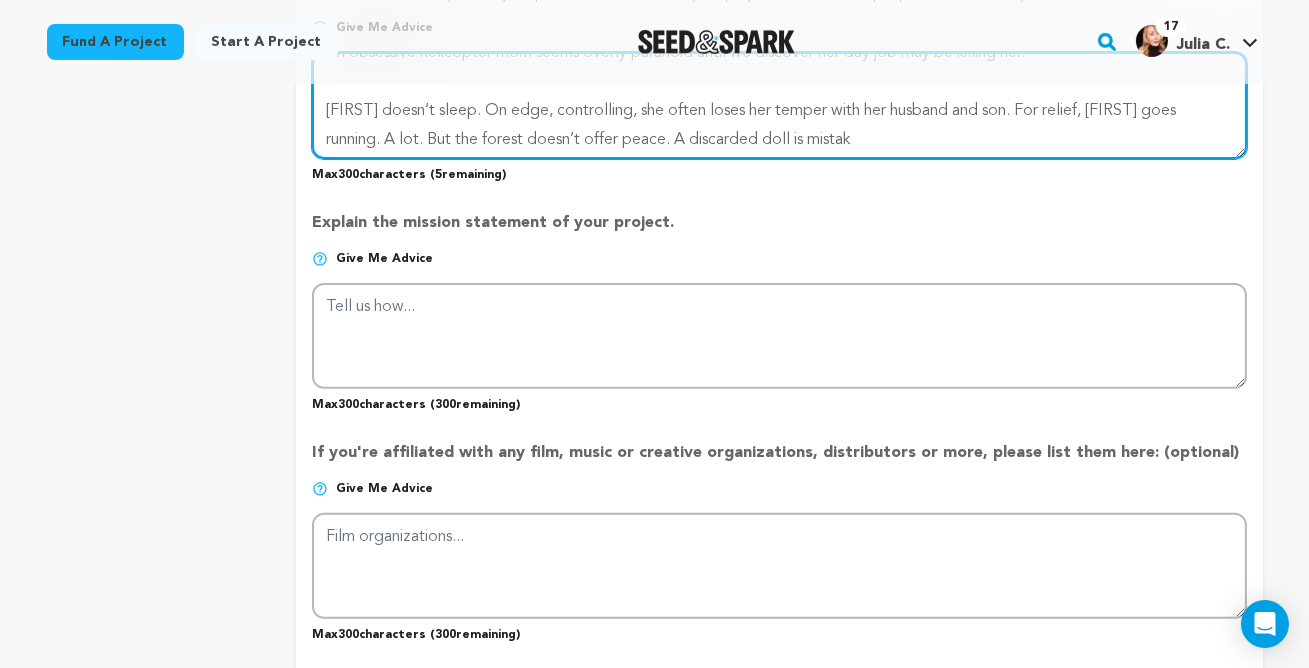 scroll, scrollTop: 28, scrollLeft: 0, axis: vertical 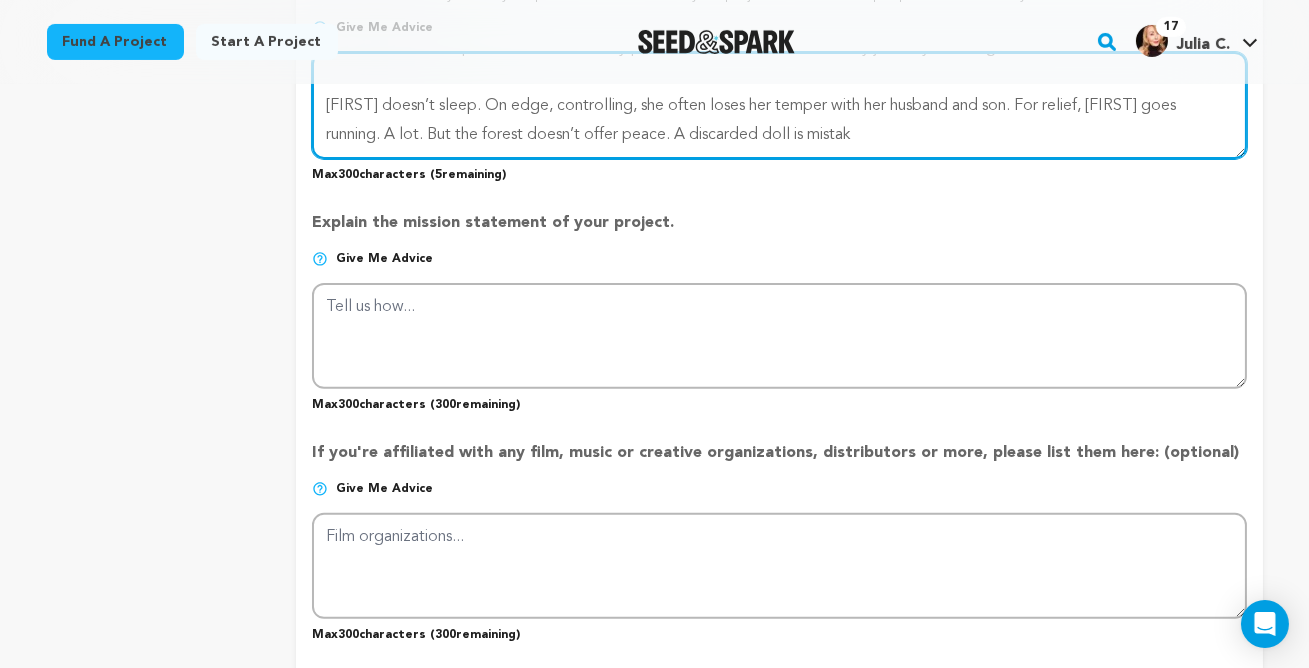 drag, startPoint x: 803, startPoint y: 288, endPoint x: 312, endPoint y: 268, distance: 491.40717 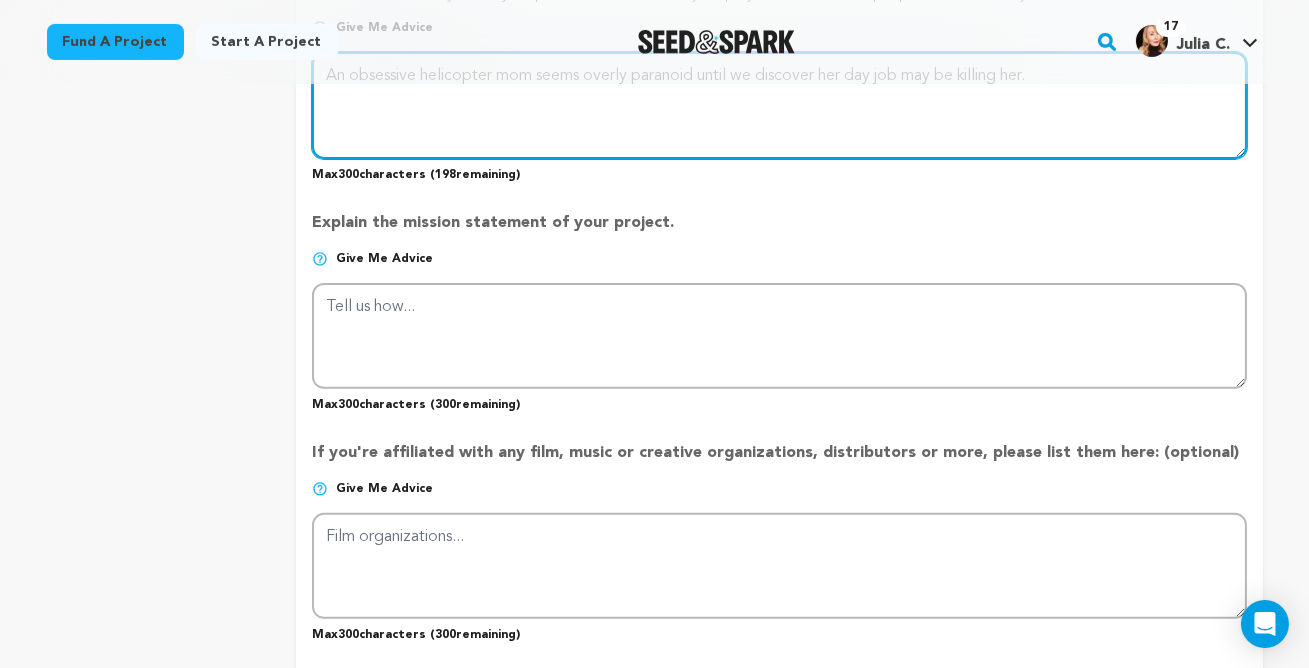 scroll, scrollTop: 0, scrollLeft: 0, axis: both 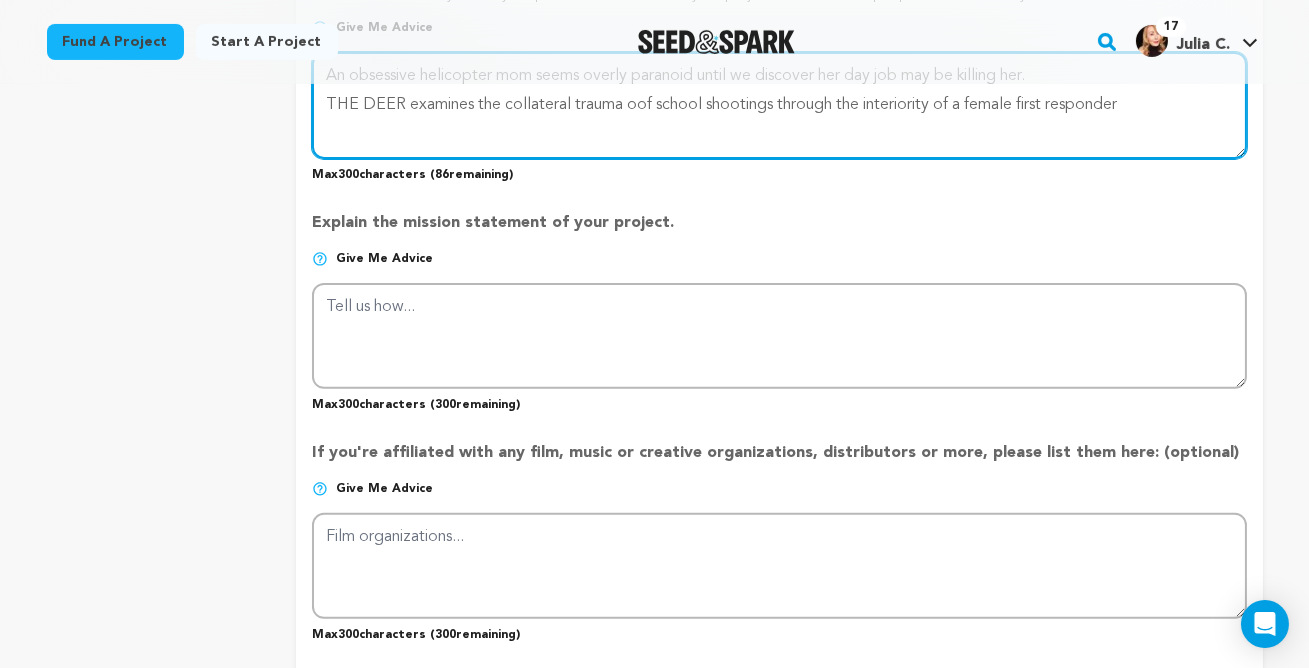 click at bounding box center (779, 105) 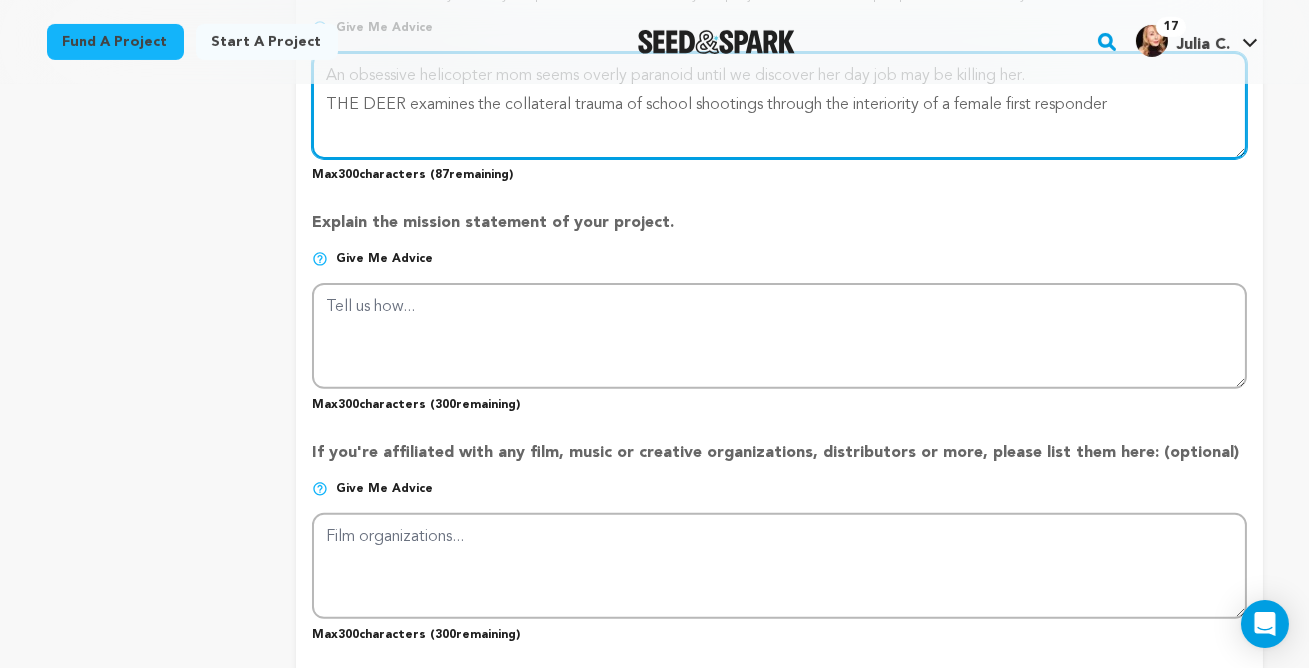 click at bounding box center (779, 105) 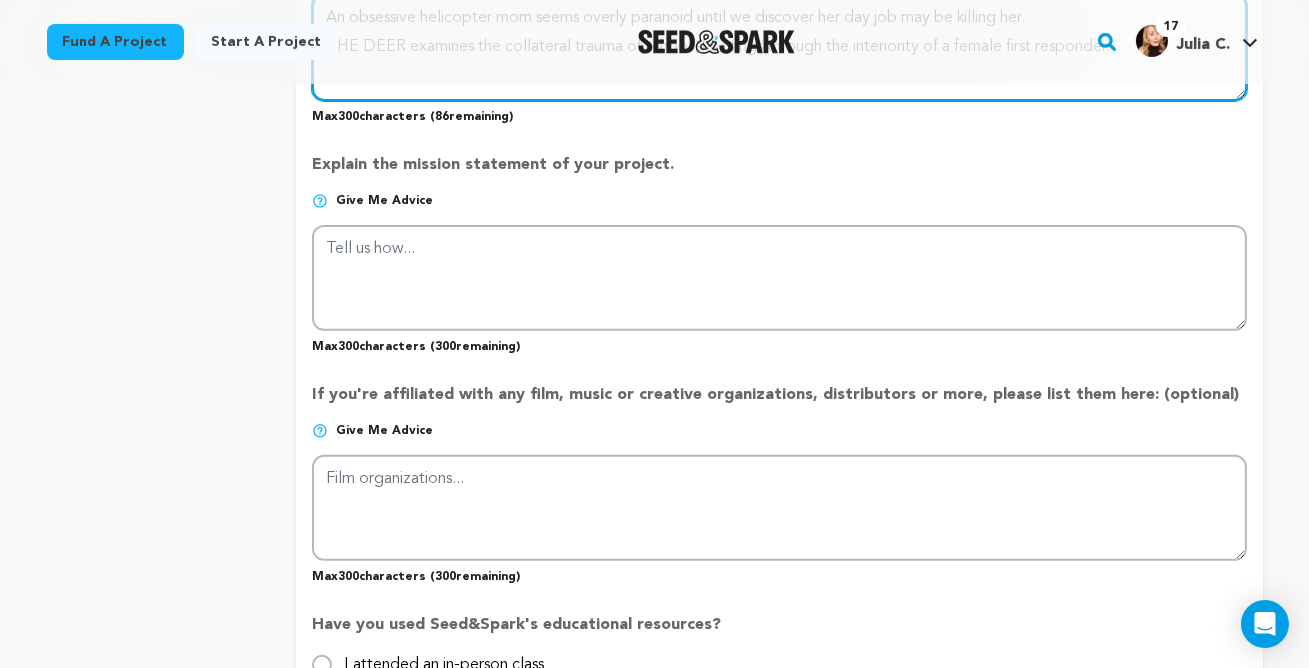 scroll, scrollTop: 1488, scrollLeft: 0, axis: vertical 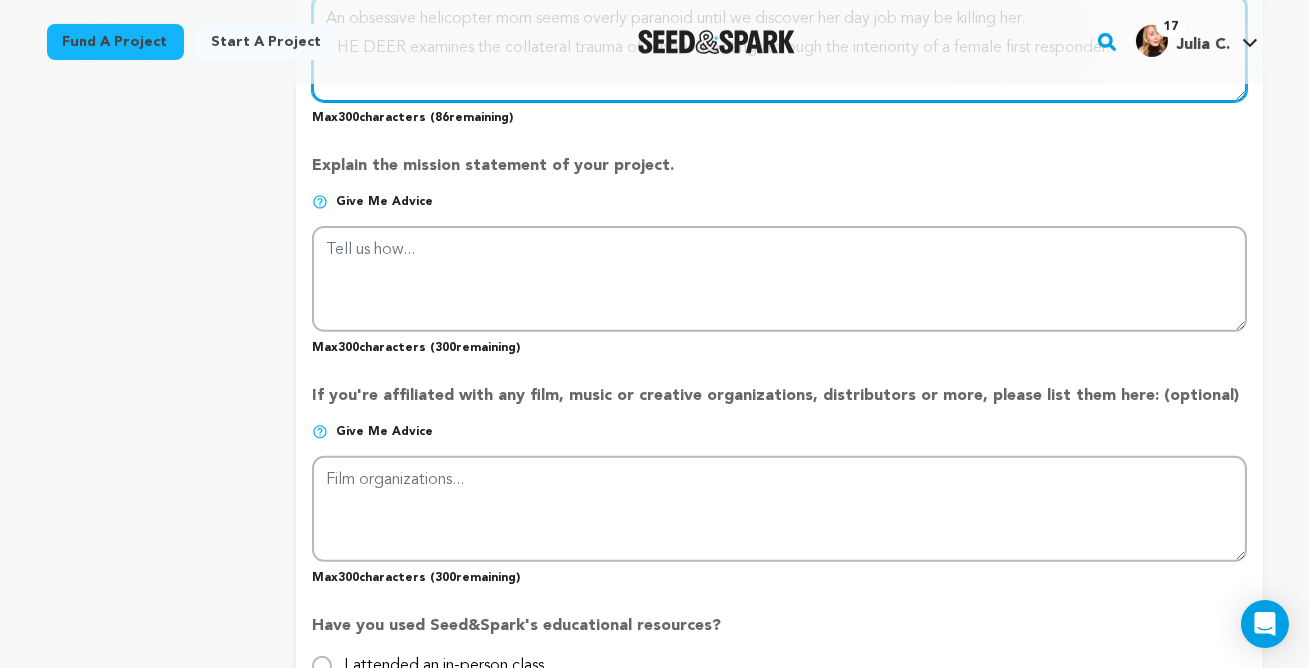 click at bounding box center (779, 48) 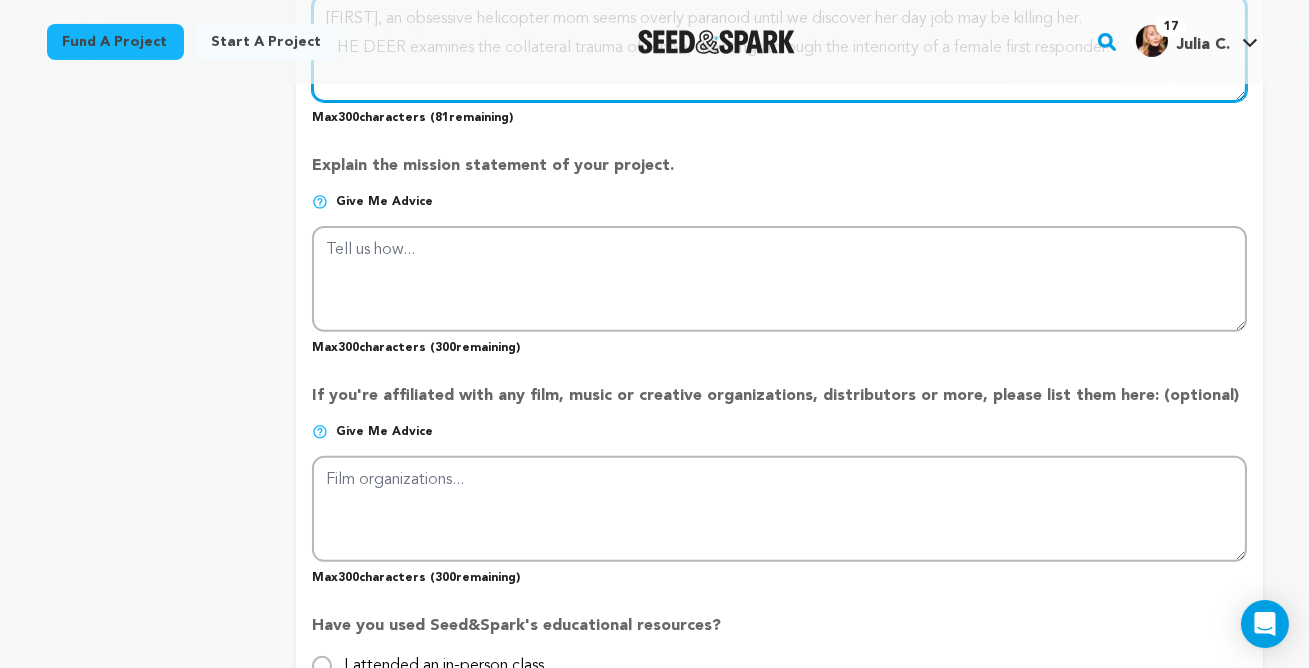 click at bounding box center (779, 48) 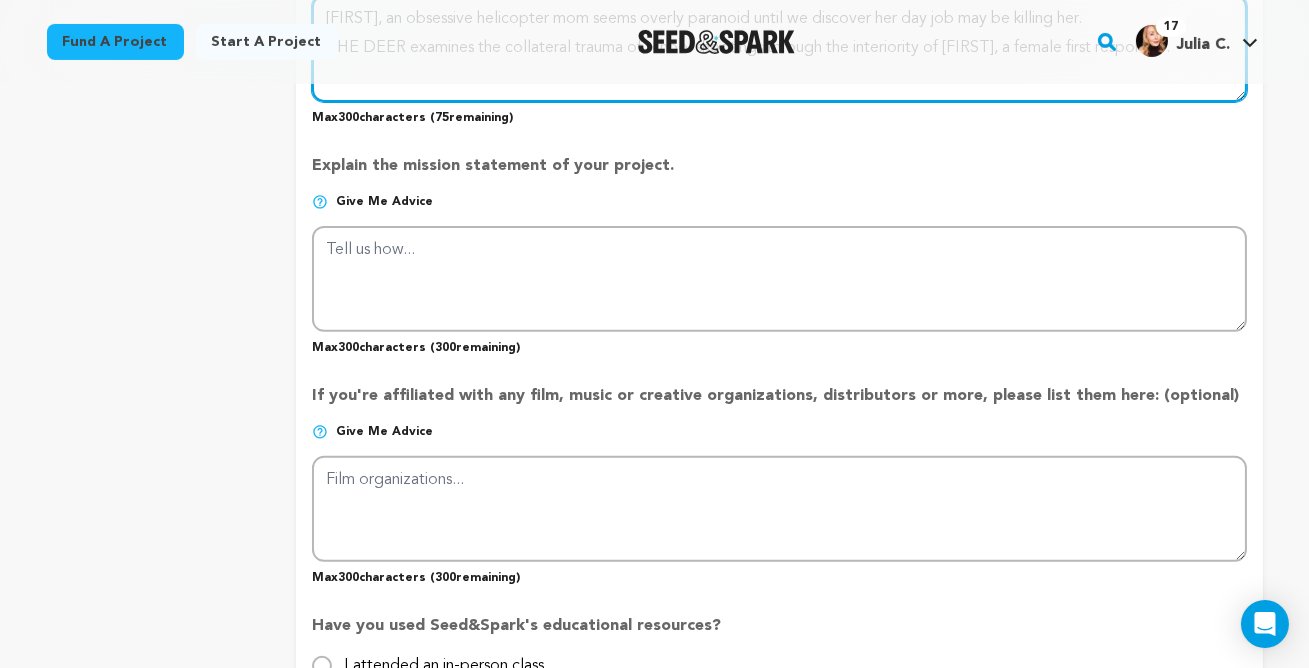 click at bounding box center (779, 48) 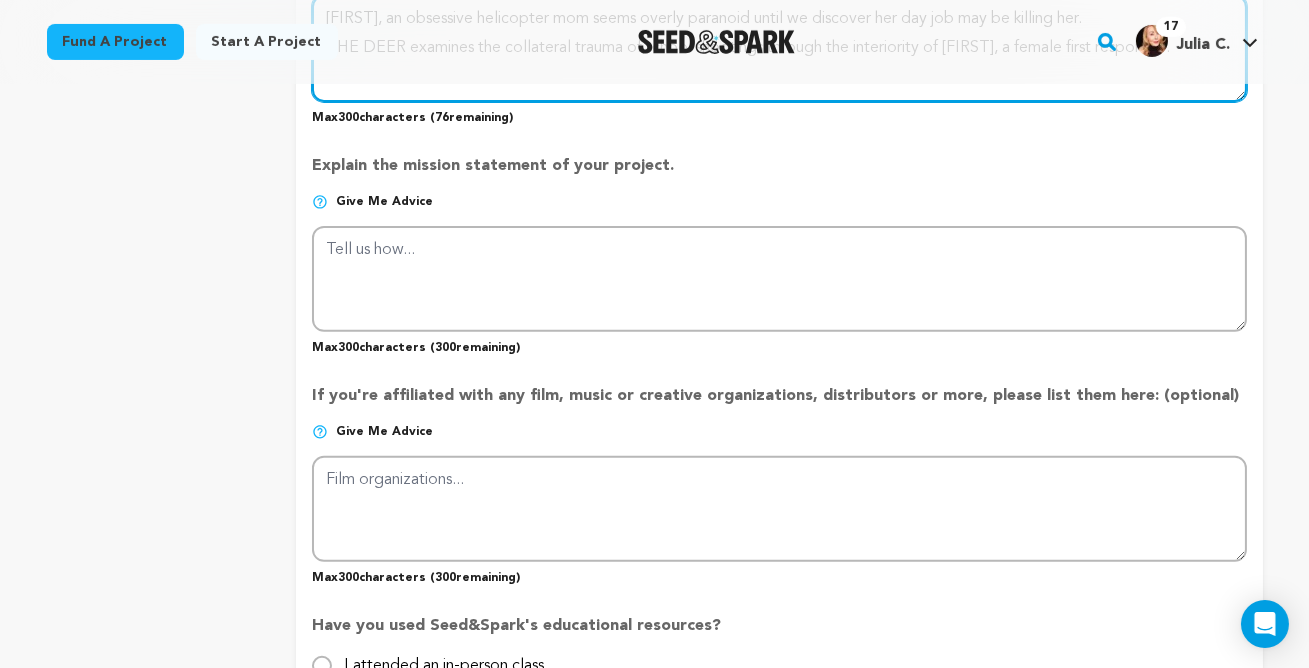 click at bounding box center [779, 48] 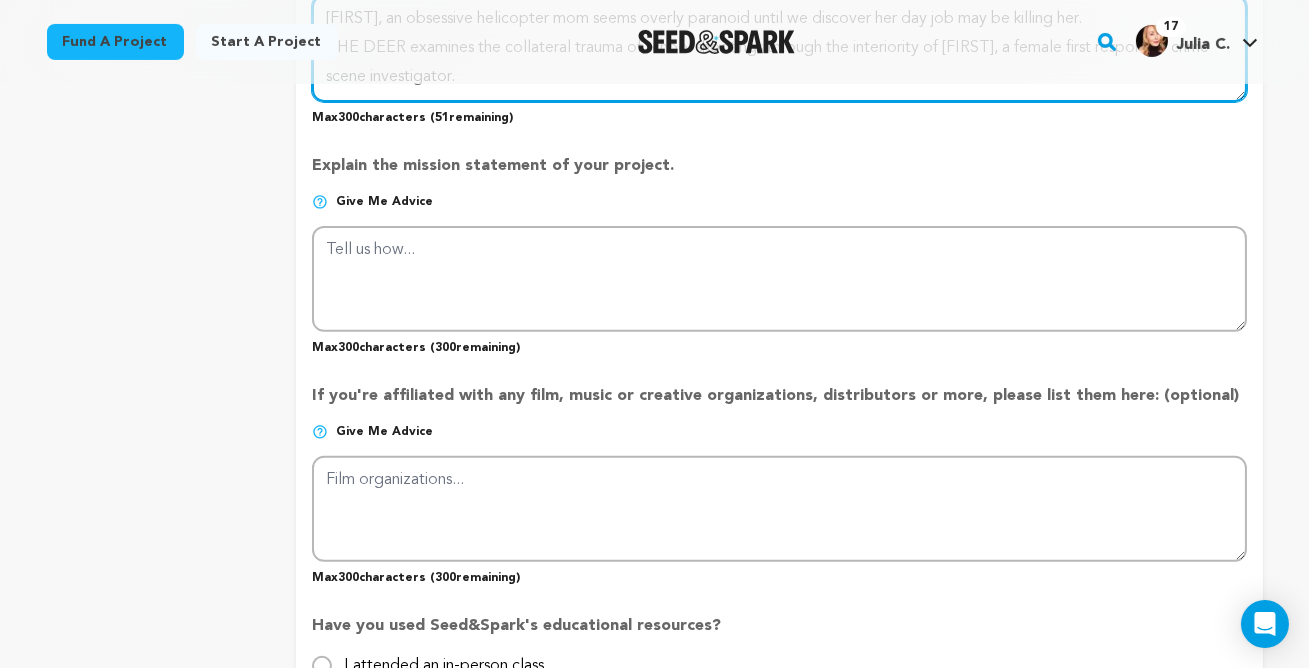 click at bounding box center [779, 48] 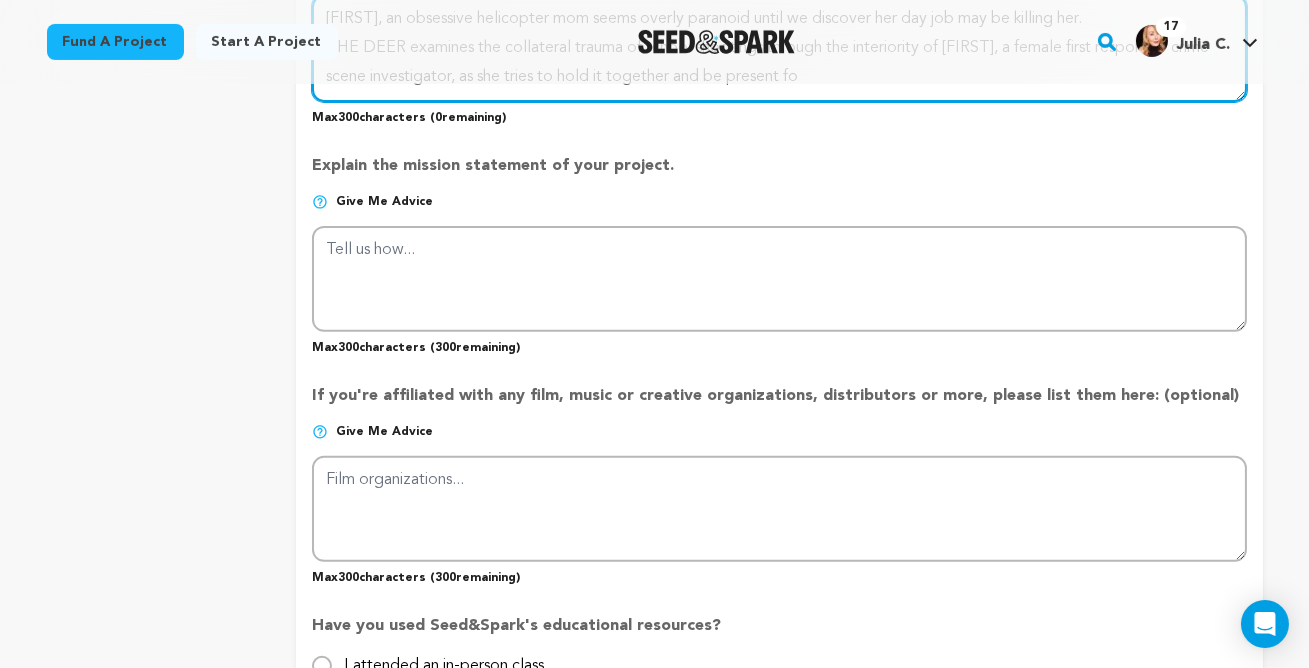 drag, startPoint x: 766, startPoint y: 202, endPoint x: 385, endPoint y: 193, distance: 381.1063 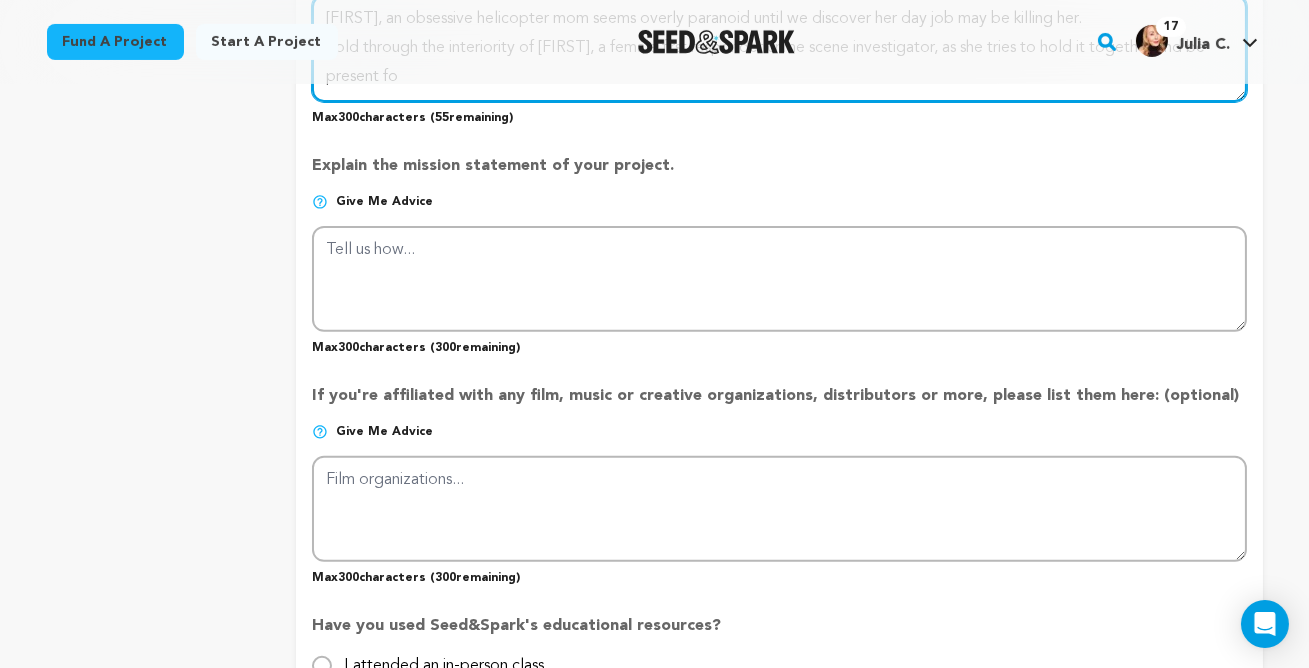 click at bounding box center (779, 48) 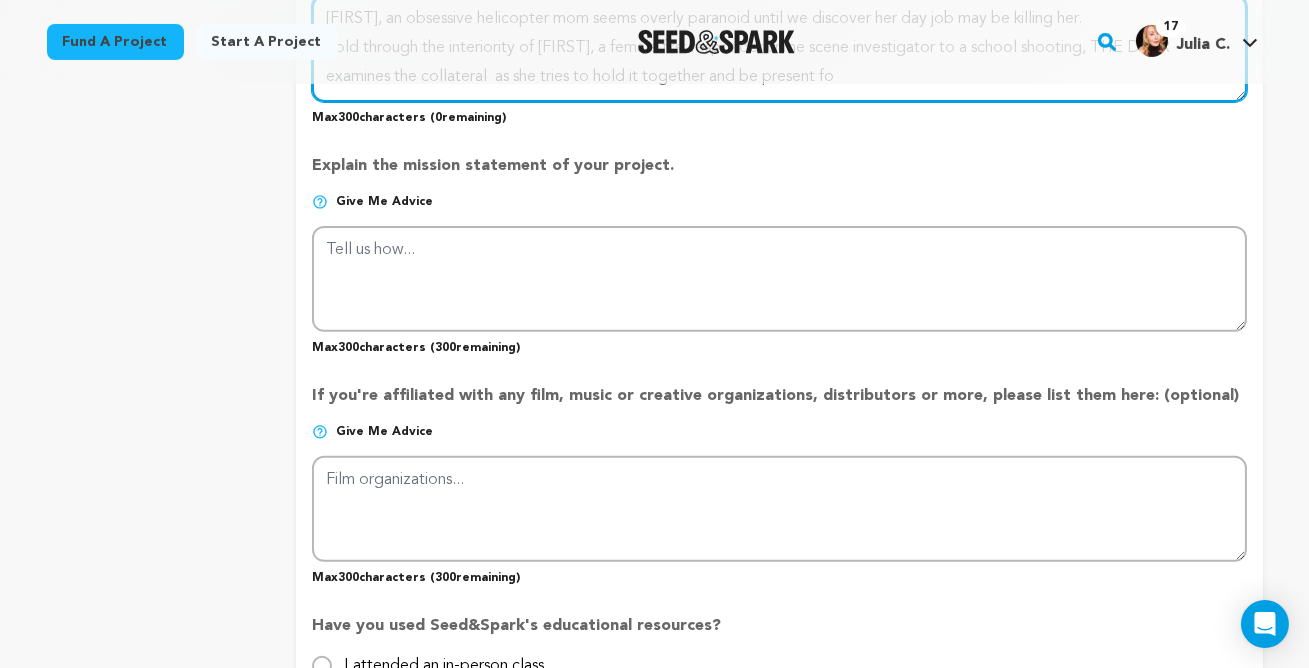 scroll, scrollTop: 28, scrollLeft: 0, axis: vertical 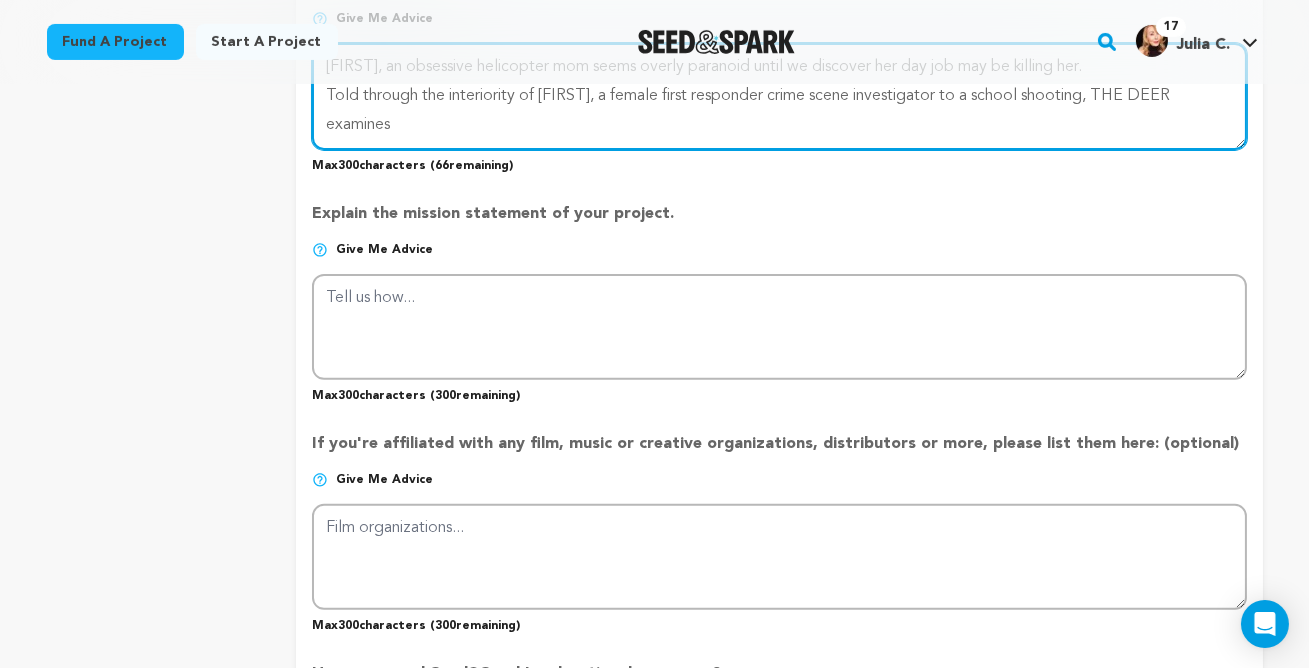 drag, startPoint x: 350, startPoint y: 242, endPoint x: 312, endPoint y: 244, distance: 38.052597 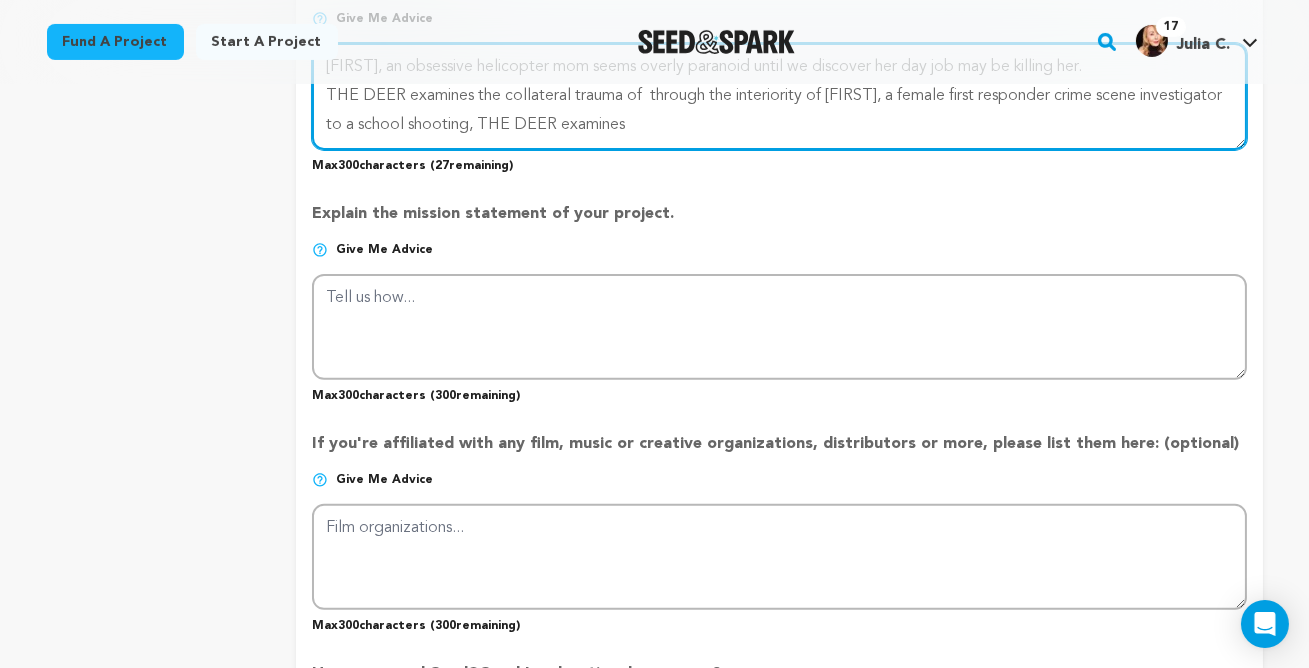 drag, startPoint x: 853, startPoint y: 246, endPoint x: 648, endPoint y: 247, distance: 205.00244 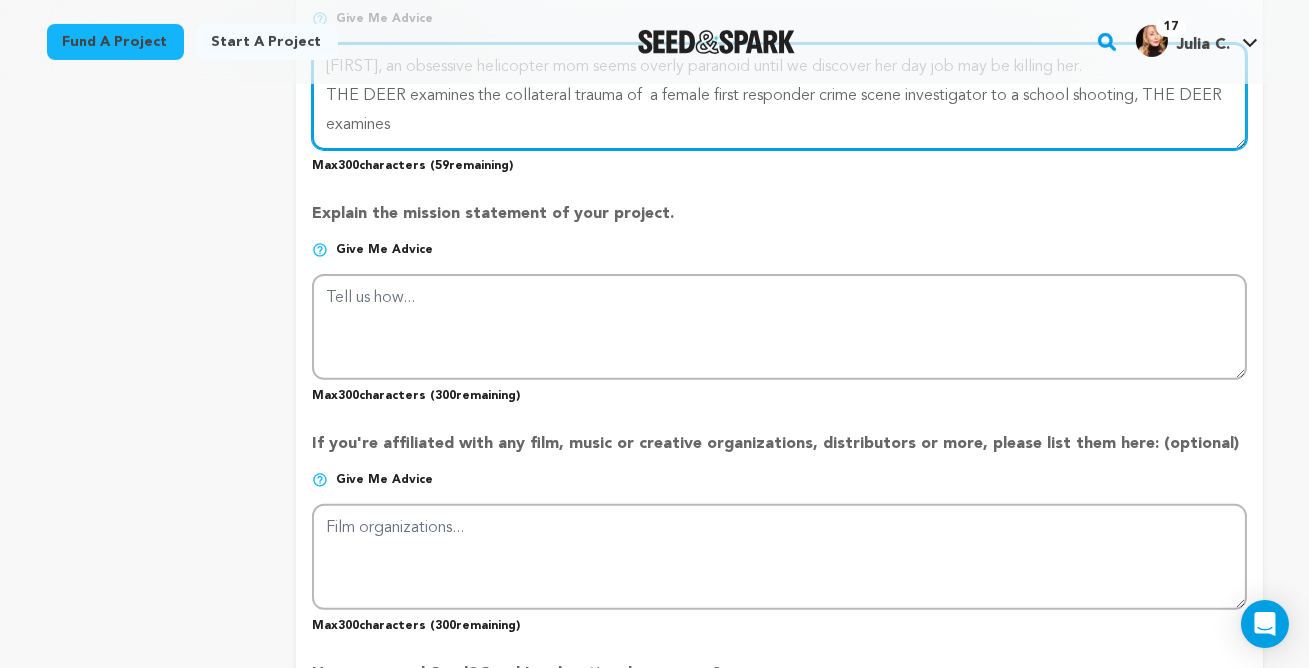 click at bounding box center (779, 96) 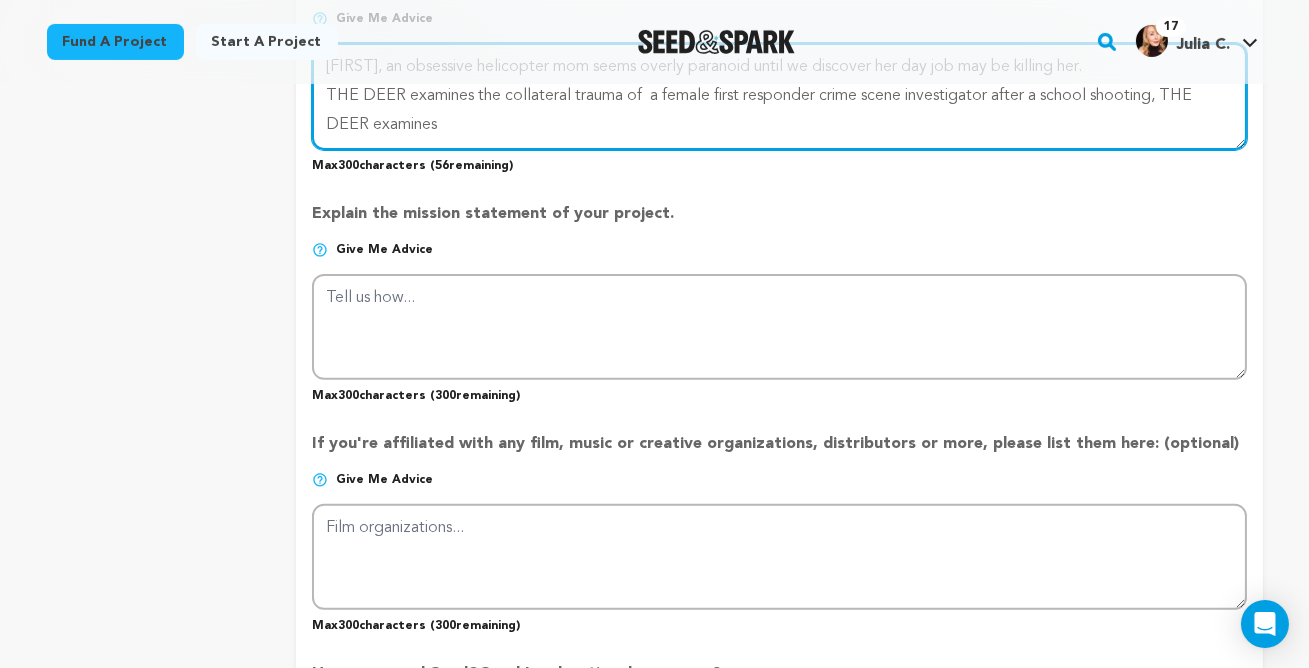 click at bounding box center (779, 96) 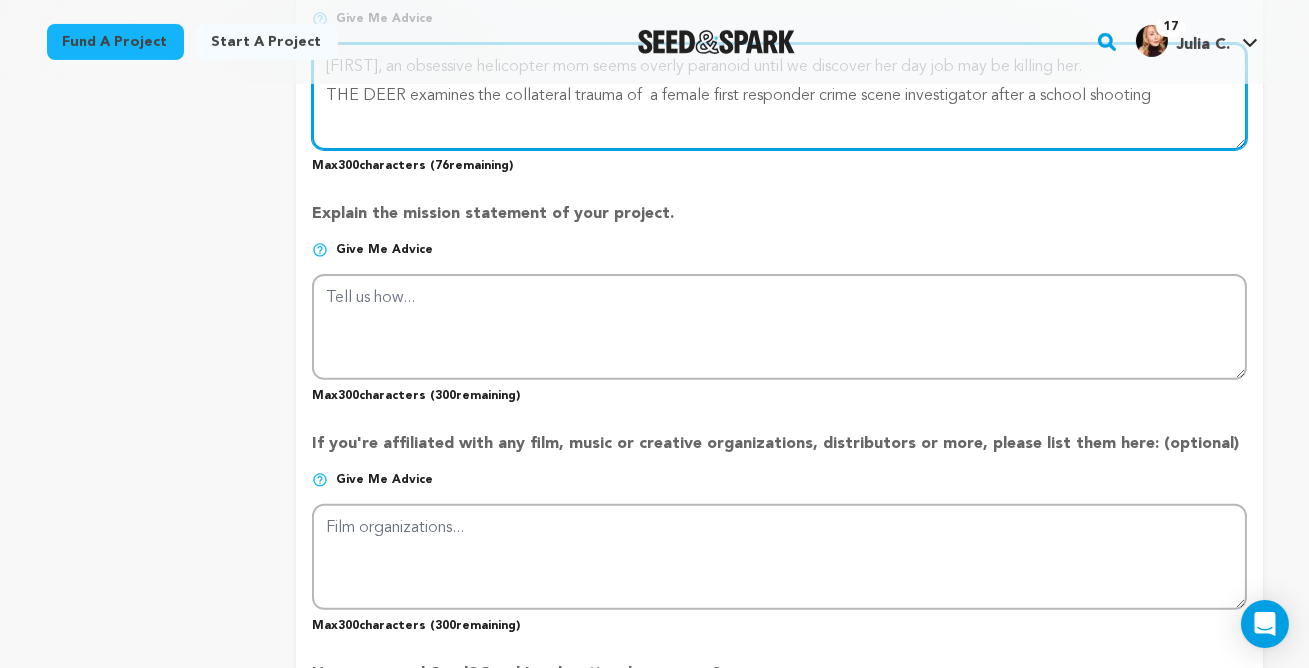 drag, startPoint x: 1186, startPoint y: 250, endPoint x: 293, endPoint y: 239, distance: 893.06775 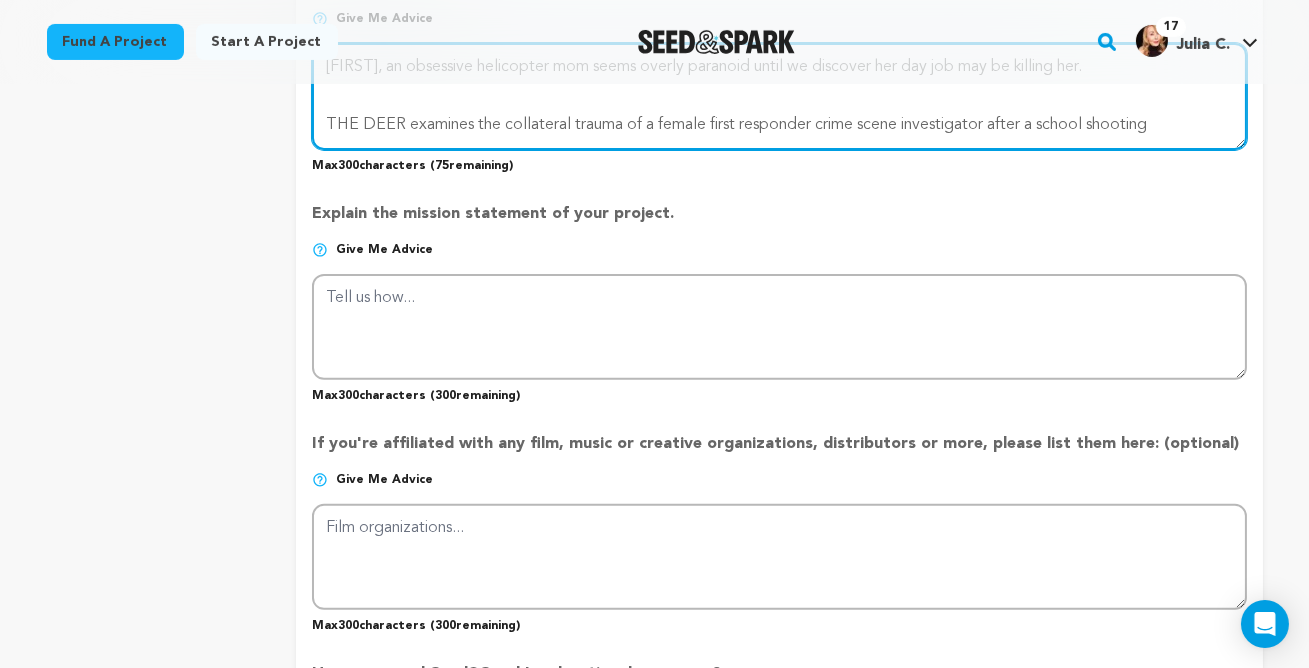 click at bounding box center [779, 96] 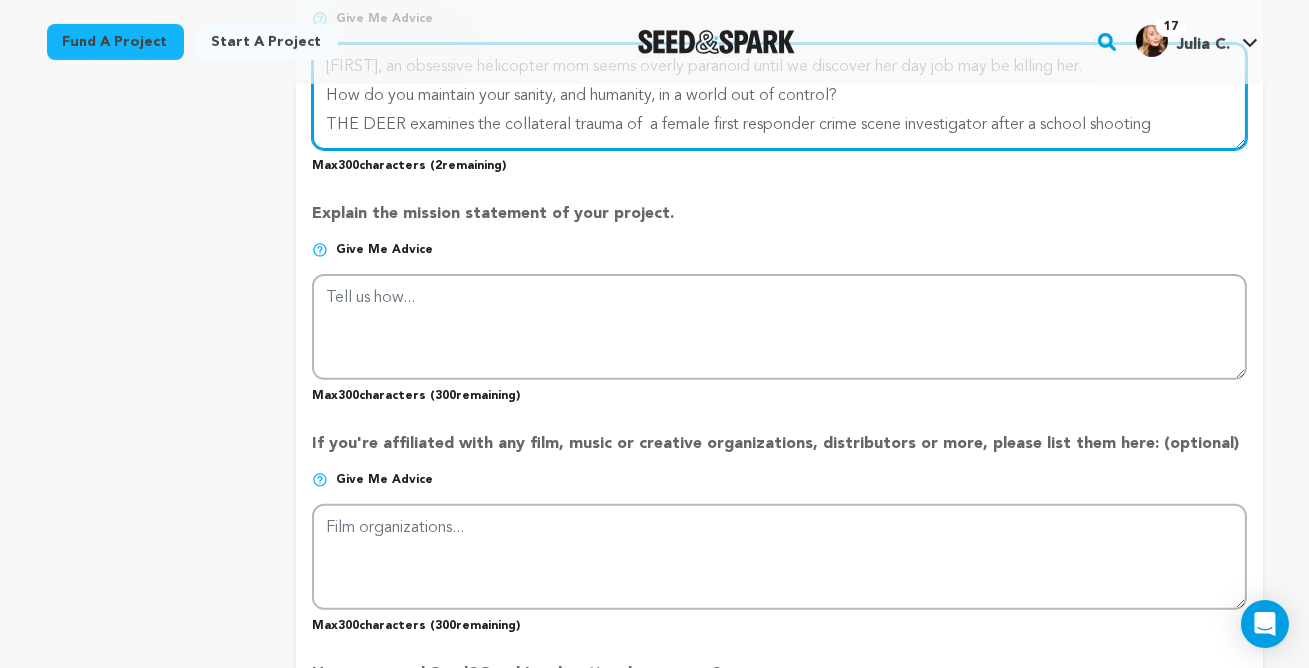click at bounding box center [779, 96] 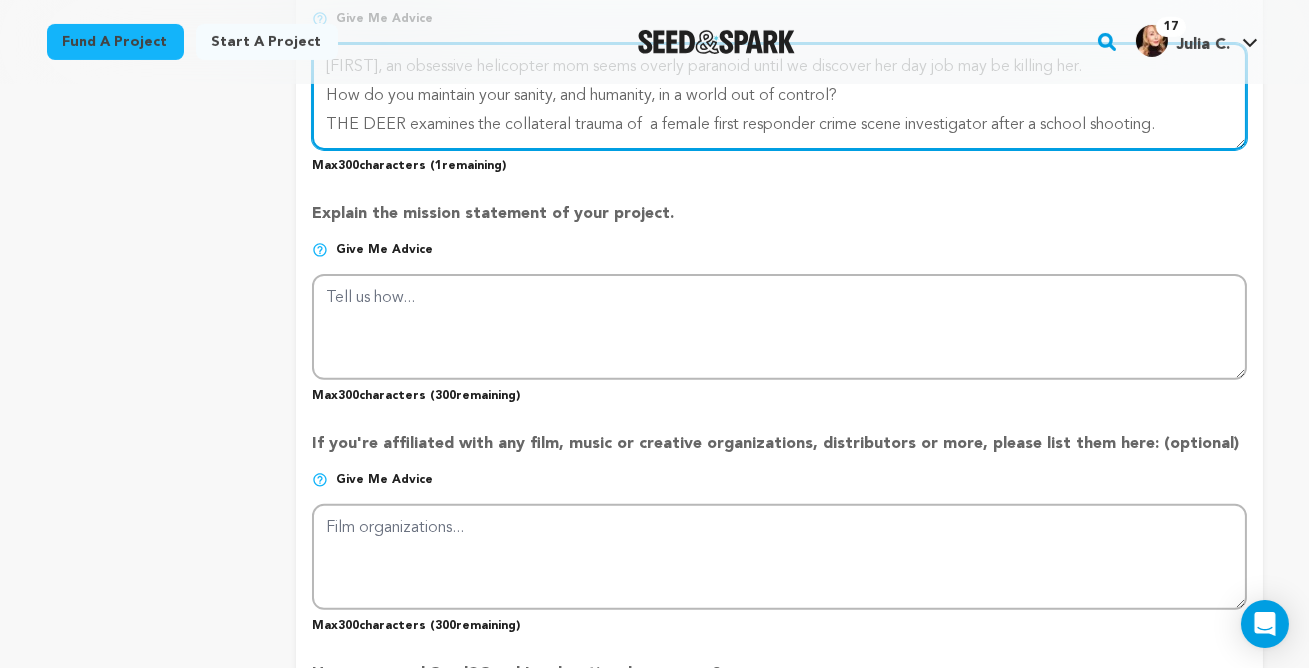 click at bounding box center [779, 96] 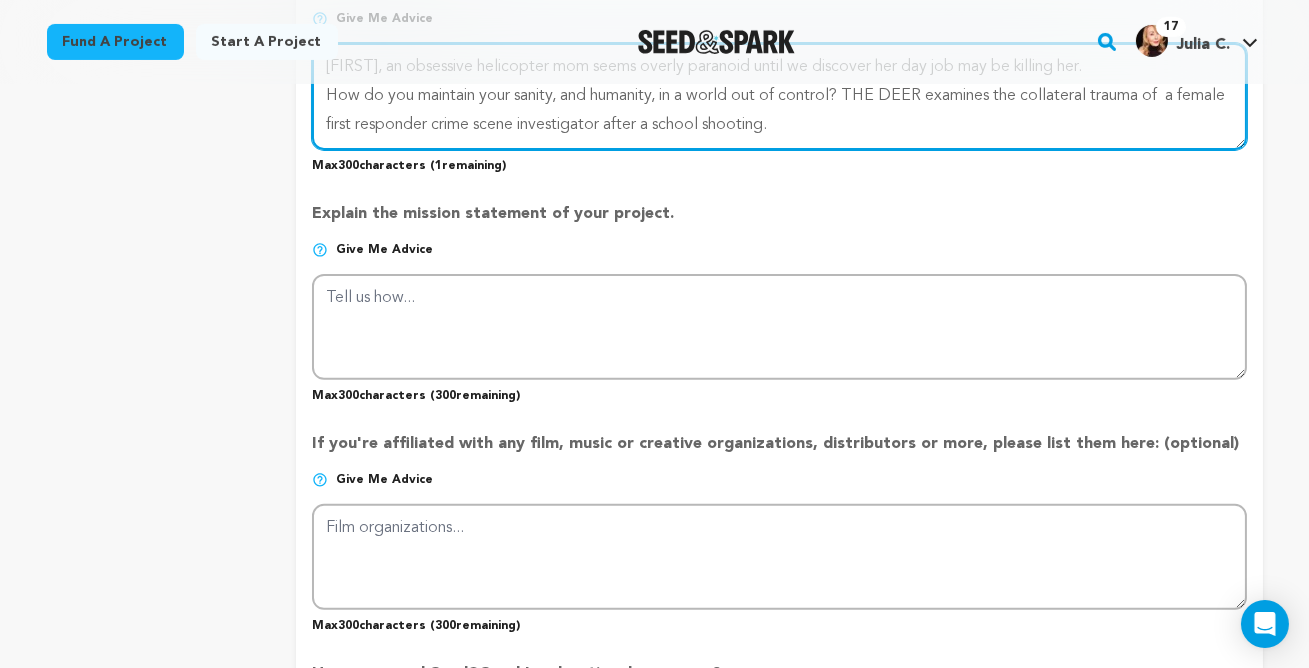 click at bounding box center [779, 96] 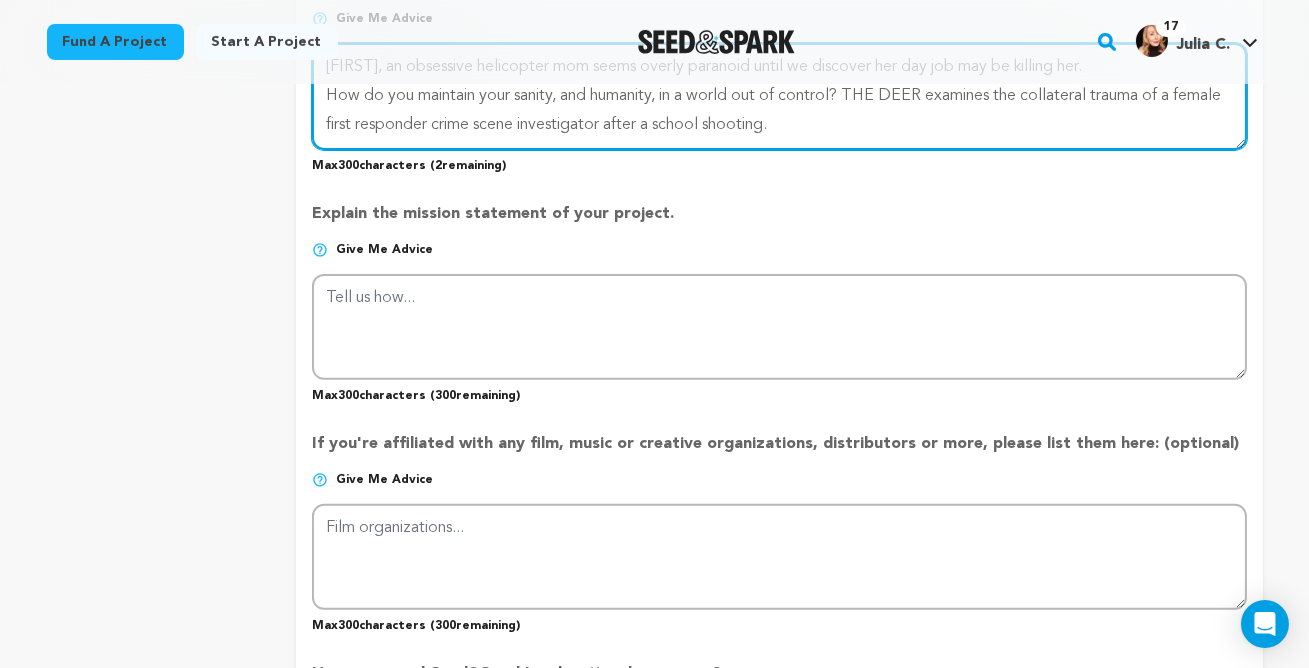 drag, startPoint x: 1068, startPoint y: 215, endPoint x: 1003, endPoint y: 218, distance: 65.06919 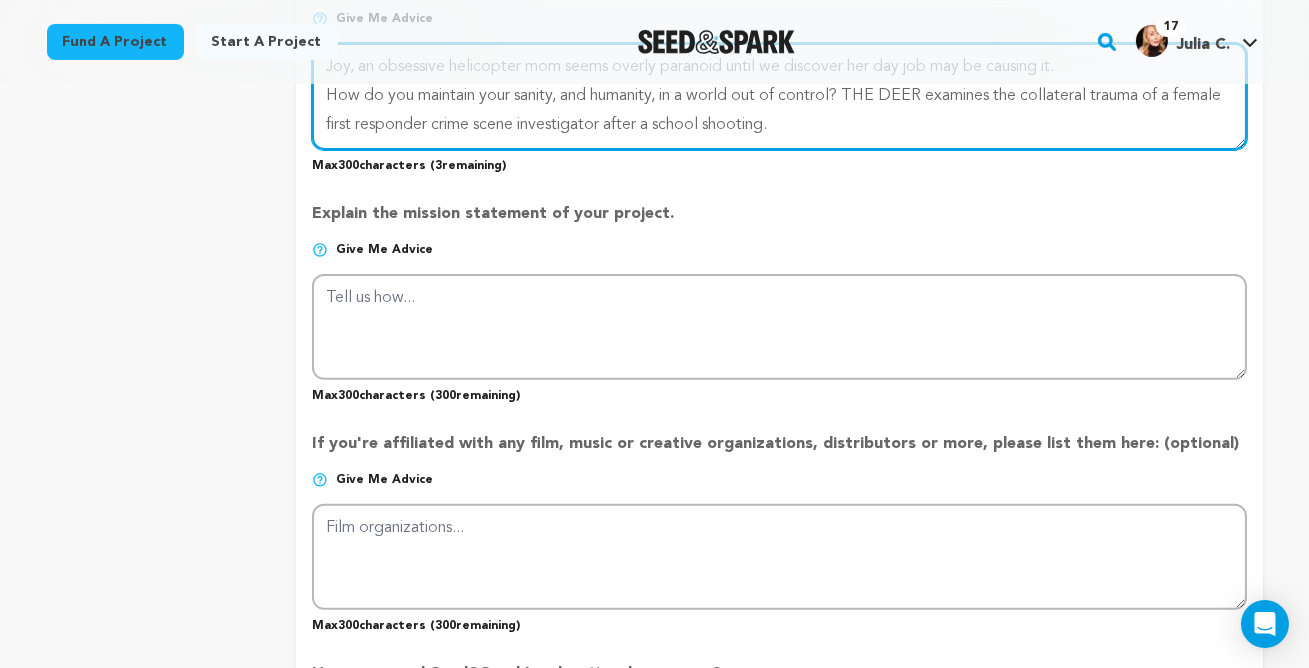 click at bounding box center [779, 96] 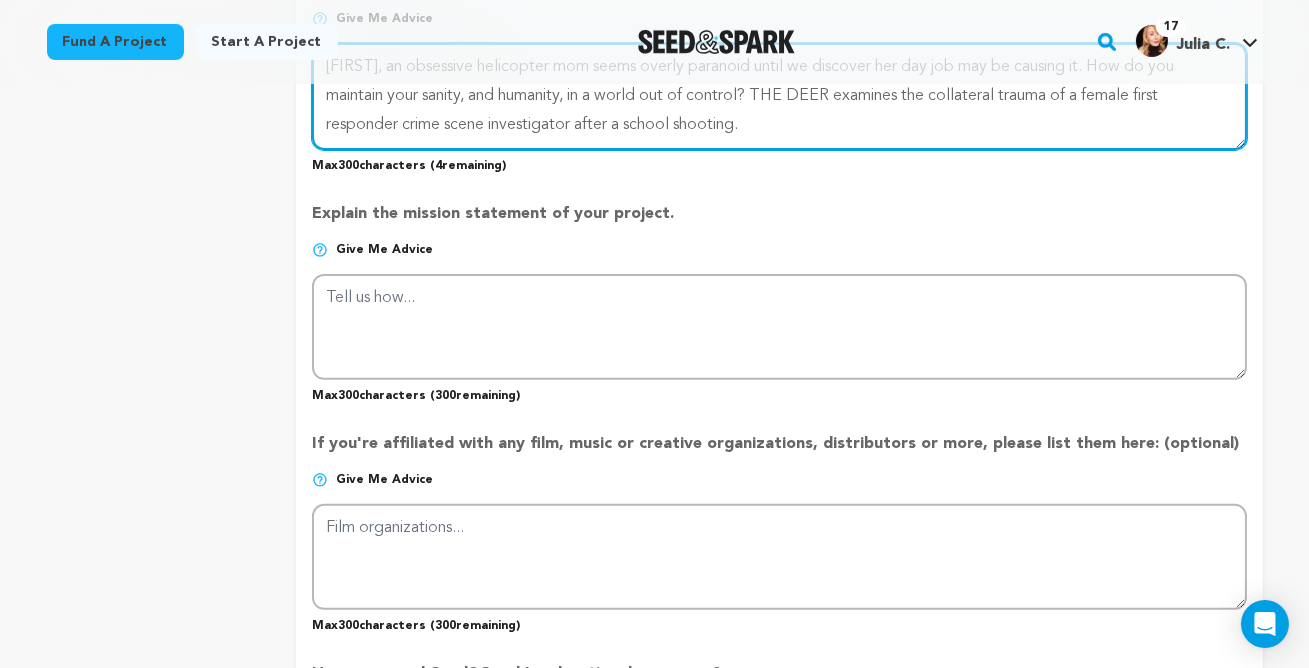 click at bounding box center [779, 96] 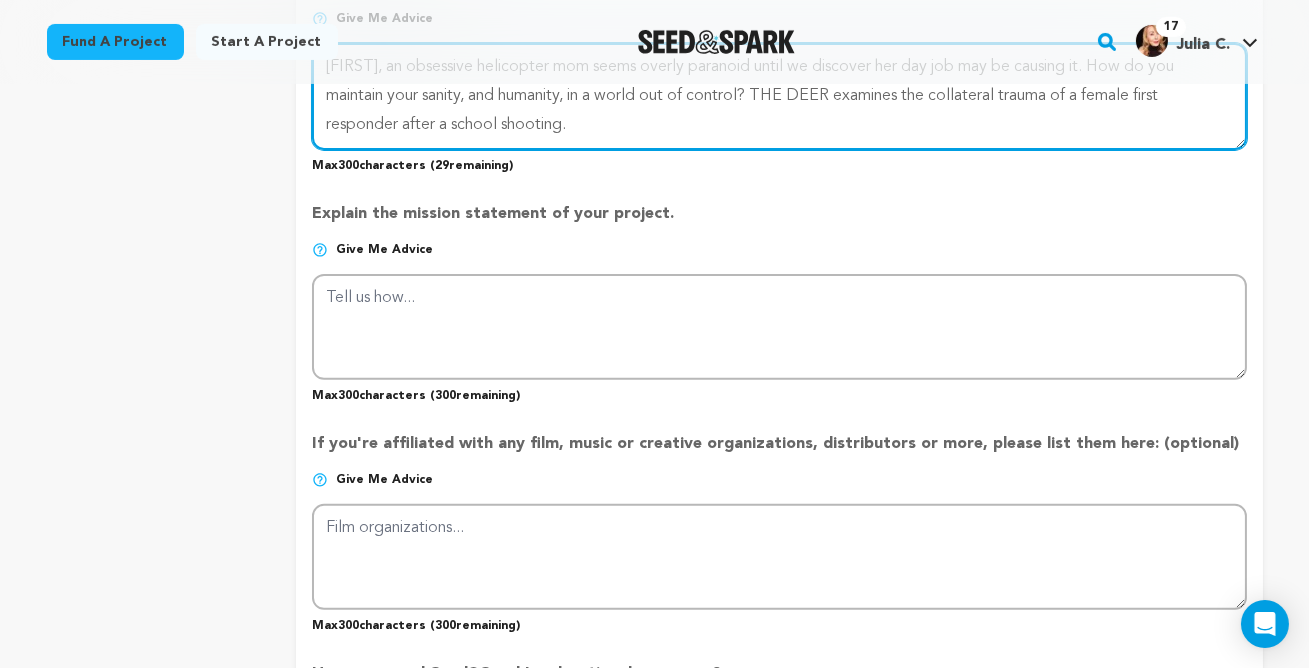 click at bounding box center (779, 96) 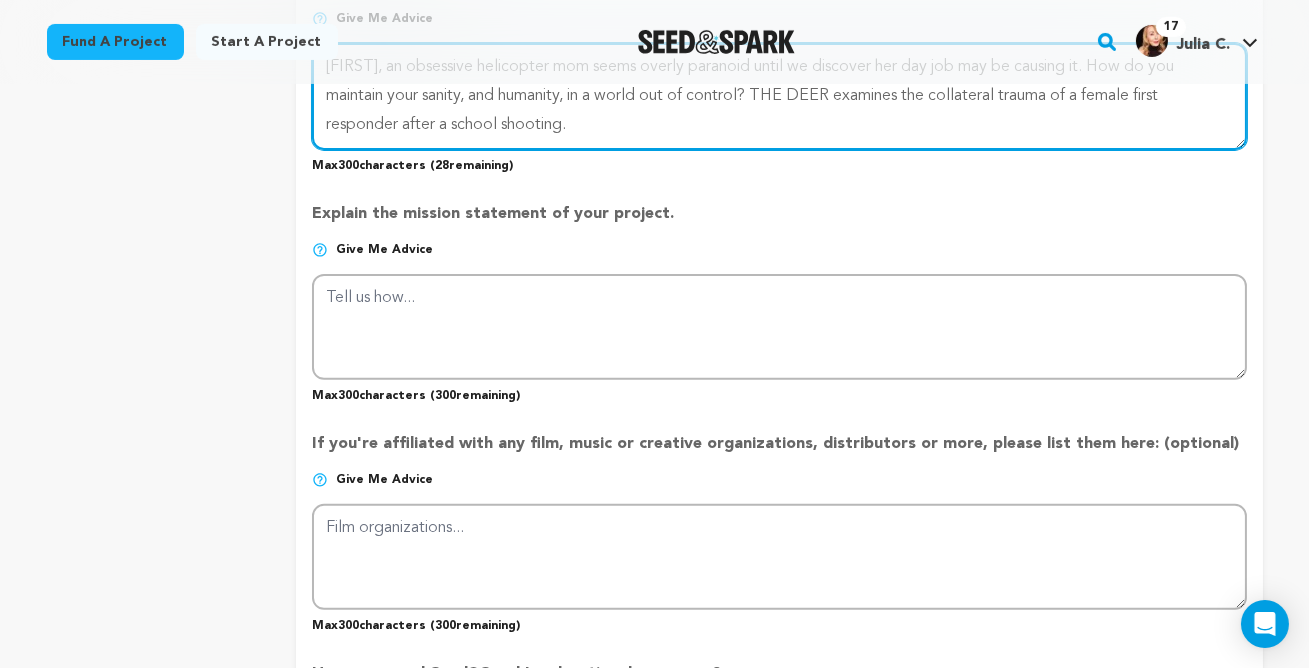 click at bounding box center (779, 96) 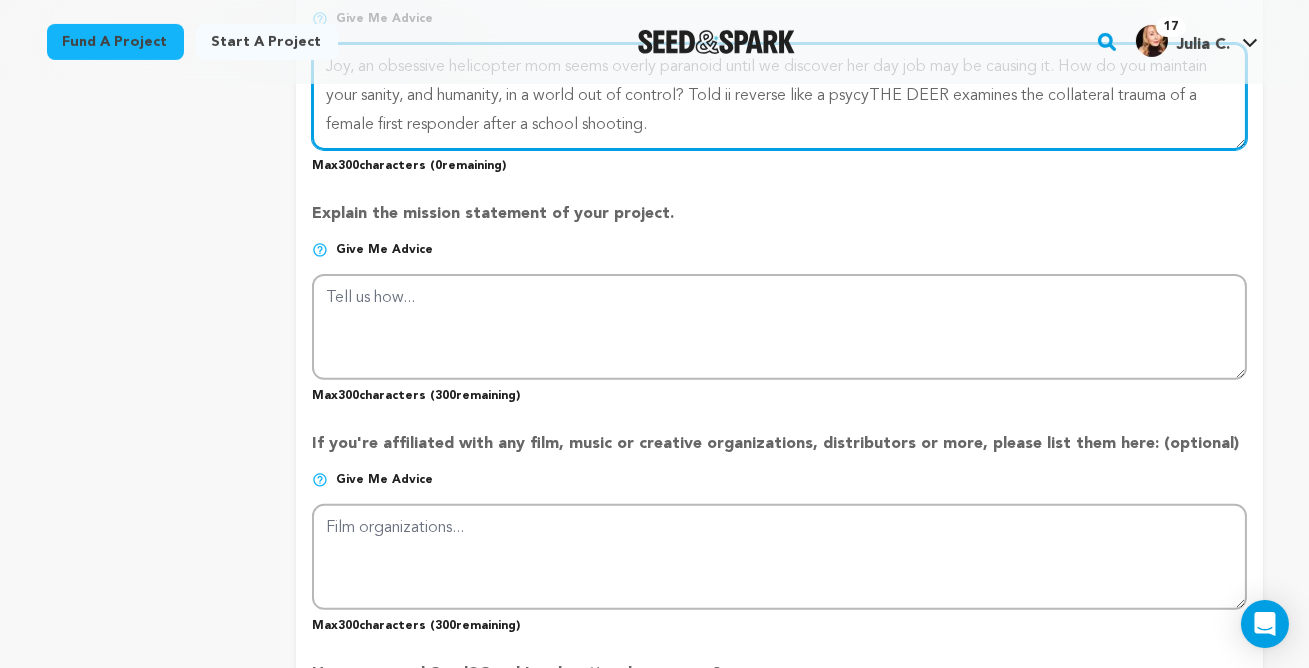 click at bounding box center [779, 96] 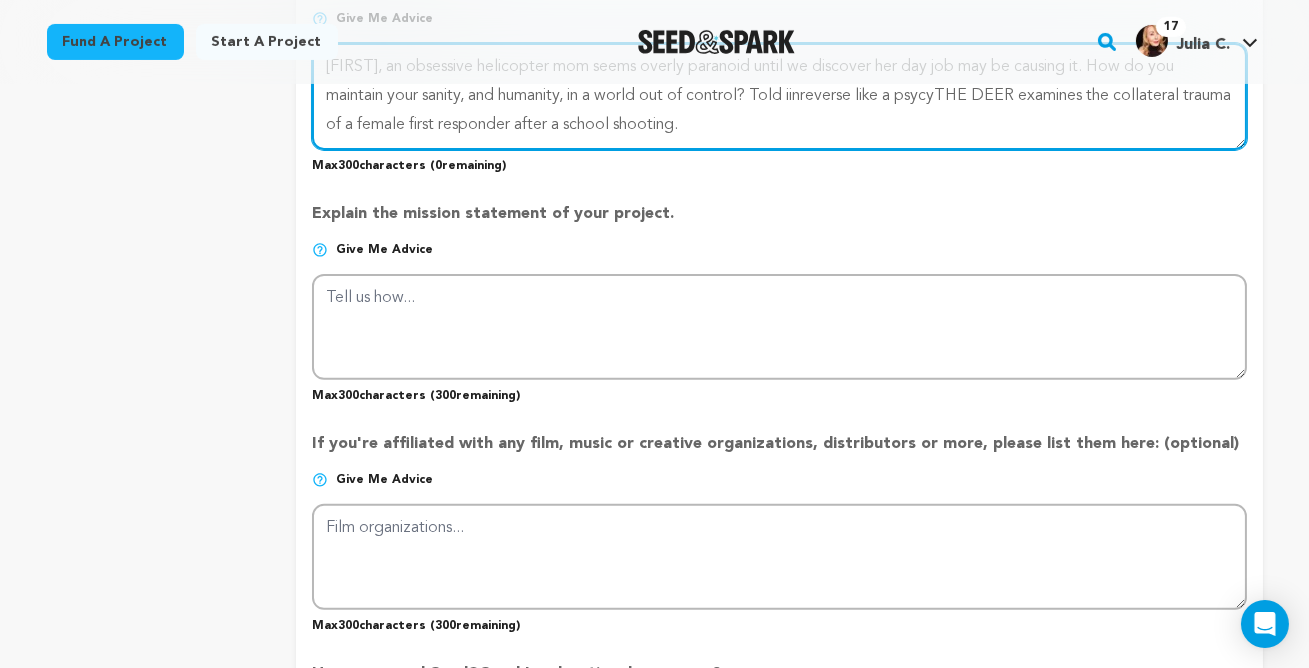 drag, startPoint x: 1075, startPoint y: 213, endPoint x: 692, endPoint y: 245, distance: 384.3345 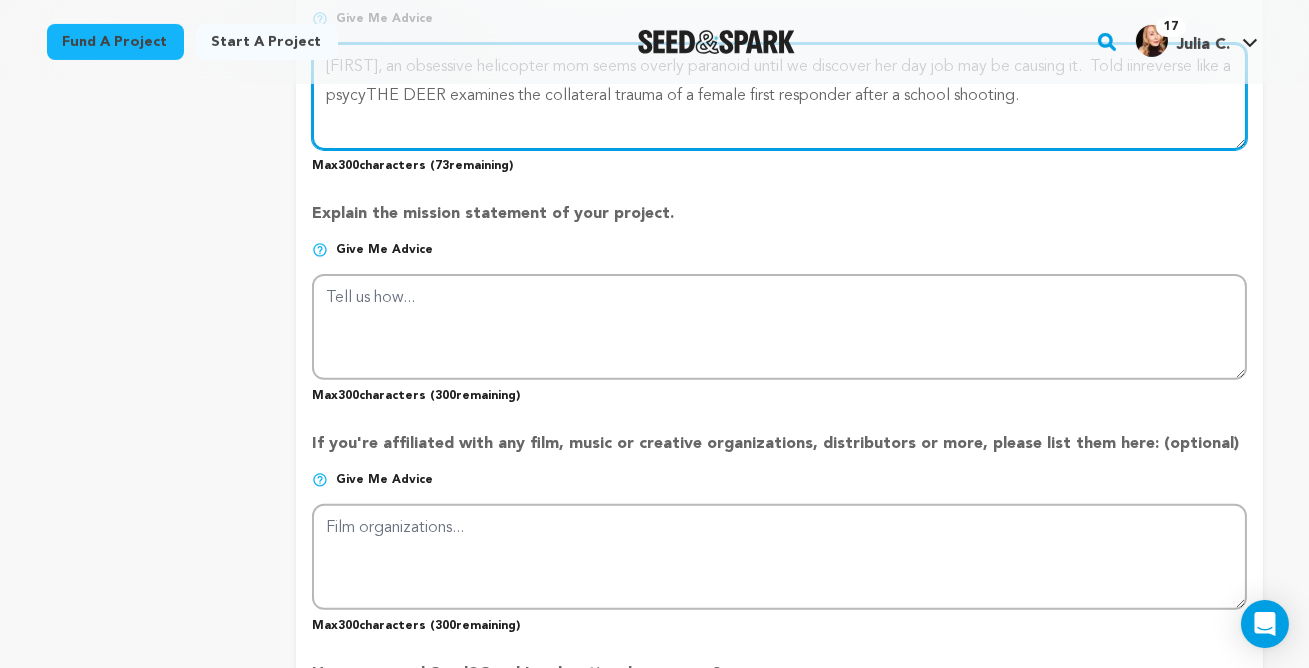 click at bounding box center [779, 96] 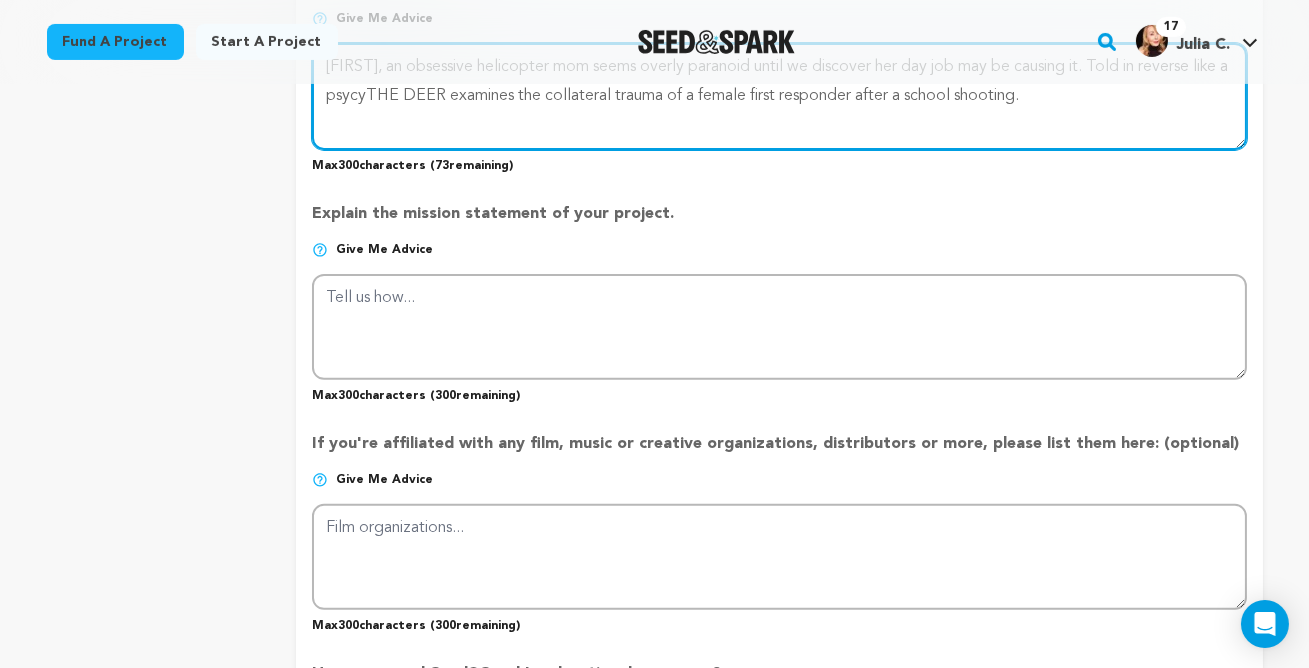click at bounding box center [779, 96] 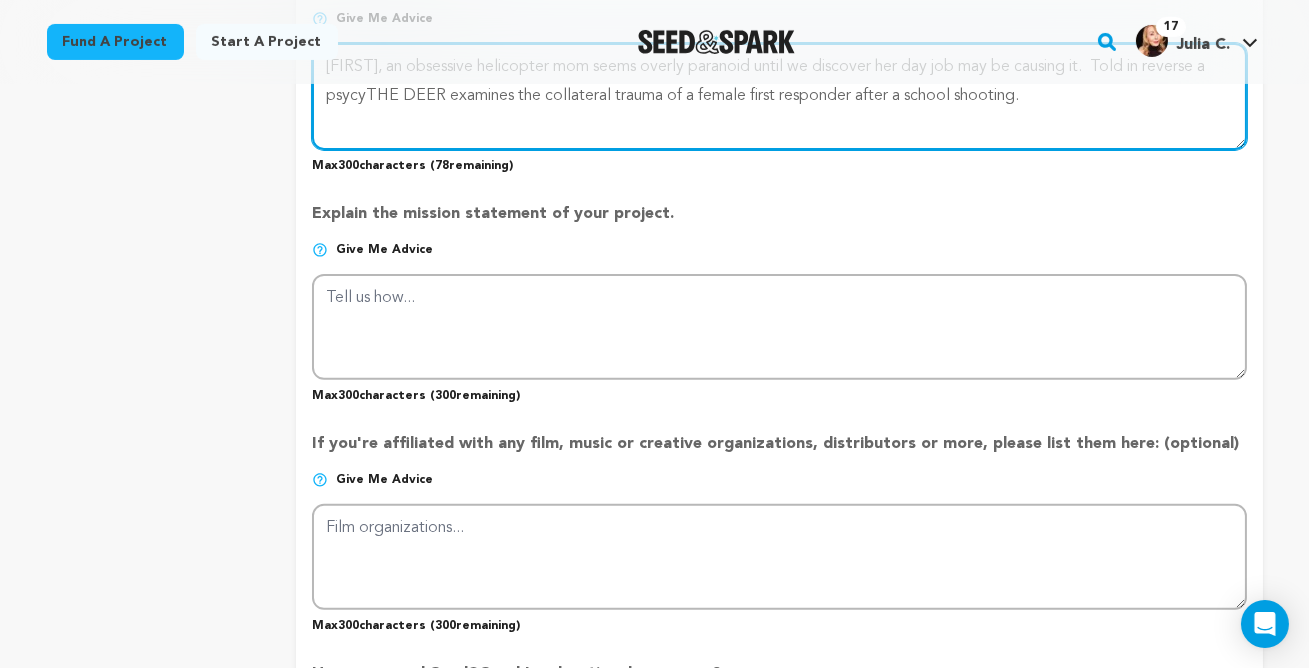 click at bounding box center [779, 96] 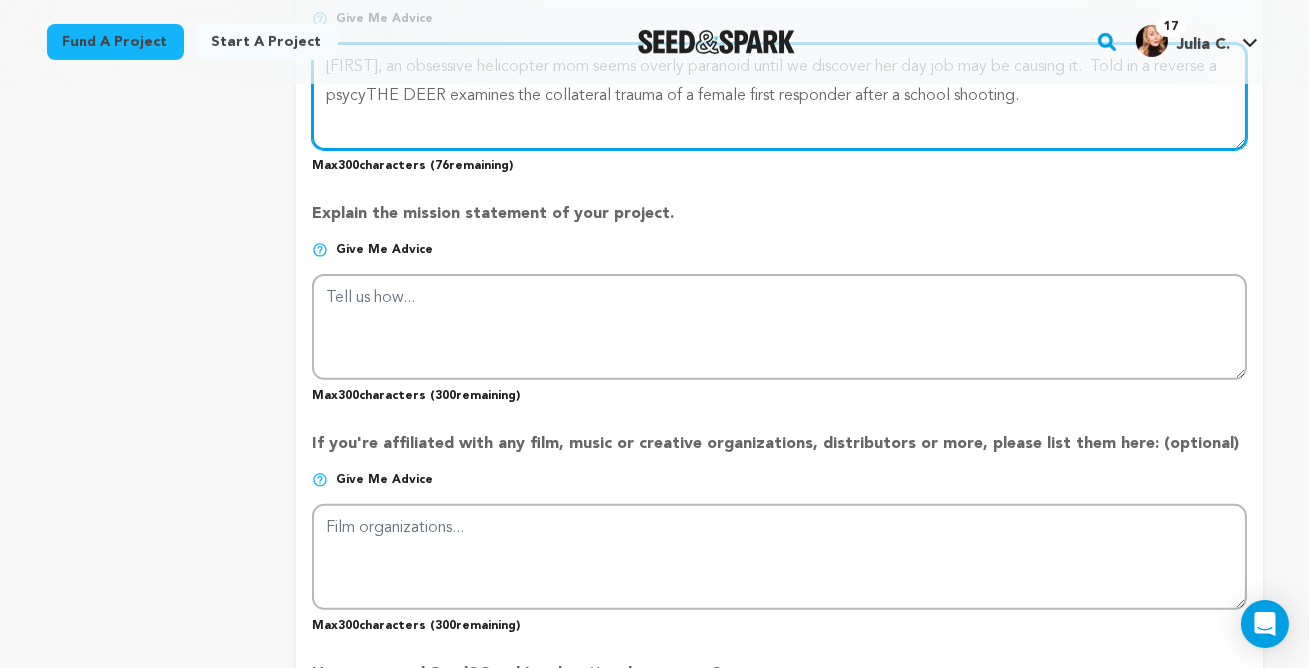 click at bounding box center [779, 96] 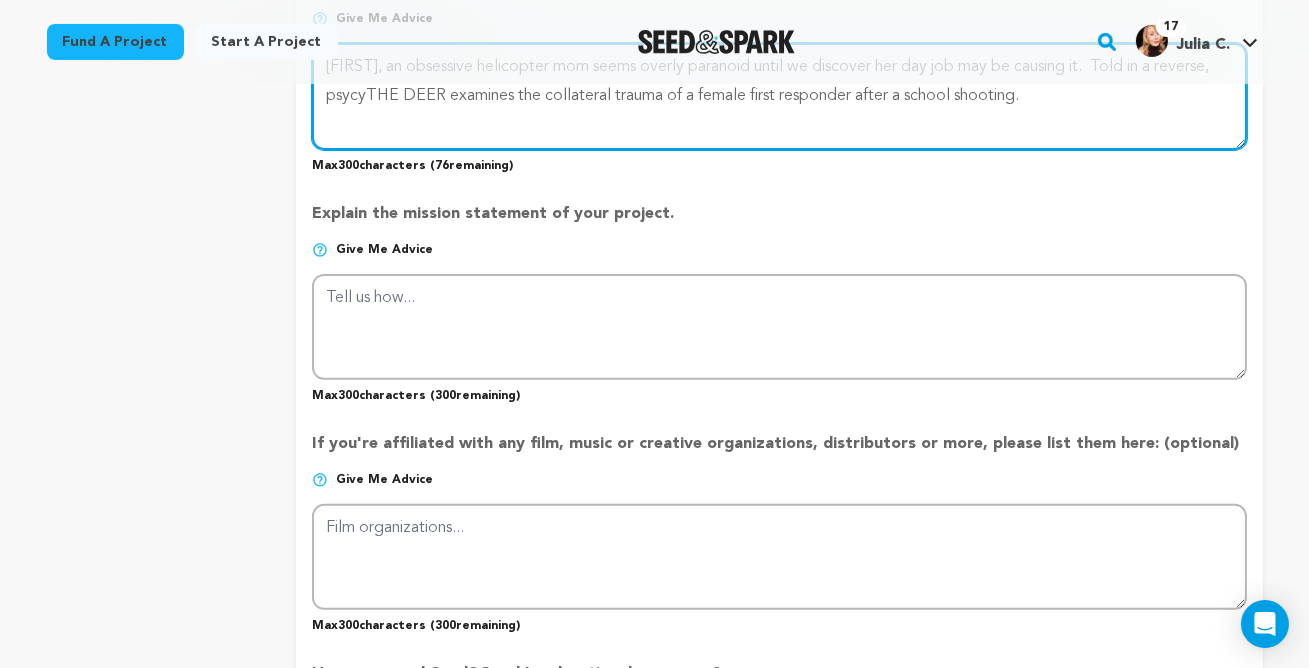 drag, startPoint x: 362, startPoint y: 244, endPoint x: 328, endPoint y: 246, distance: 34.058773 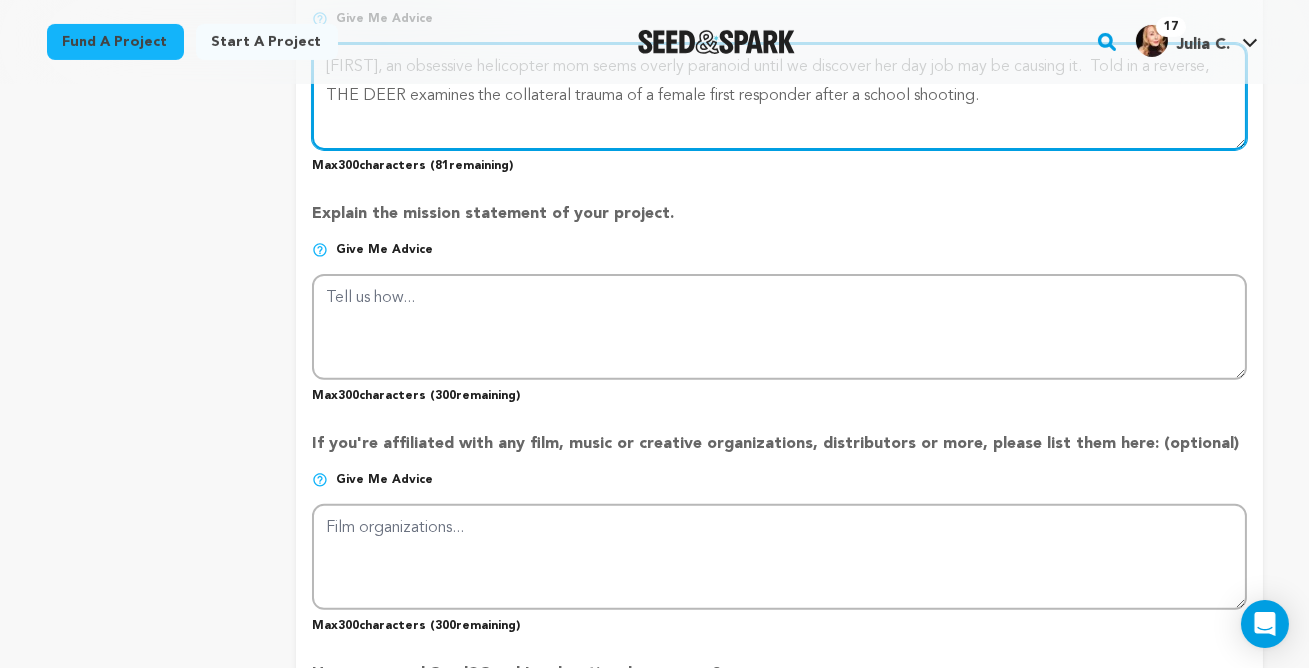 click at bounding box center (779, 96) 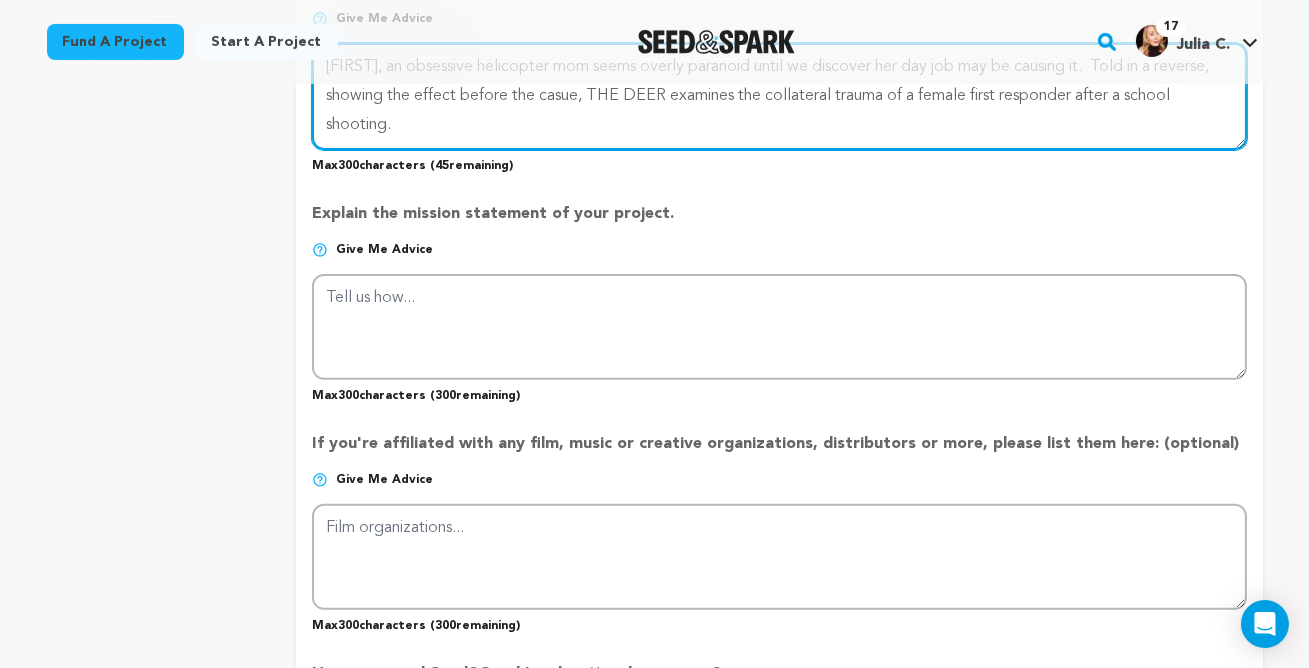 click at bounding box center [779, 96] 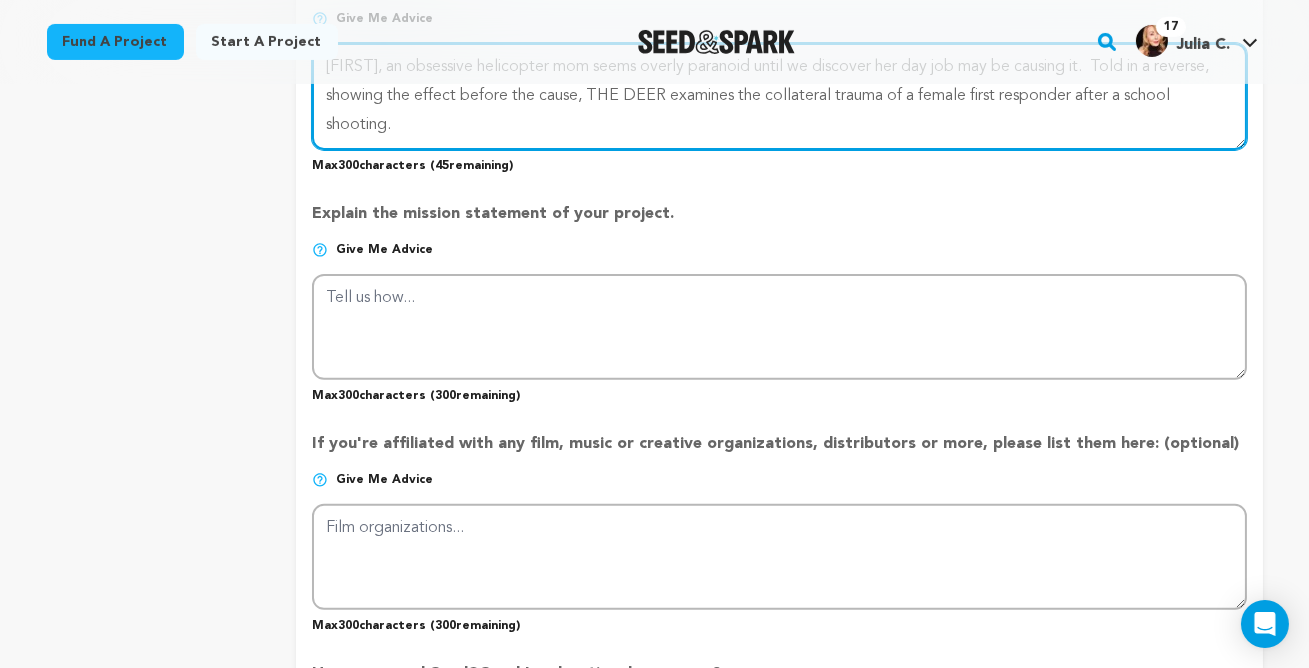 click at bounding box center [779, 96] 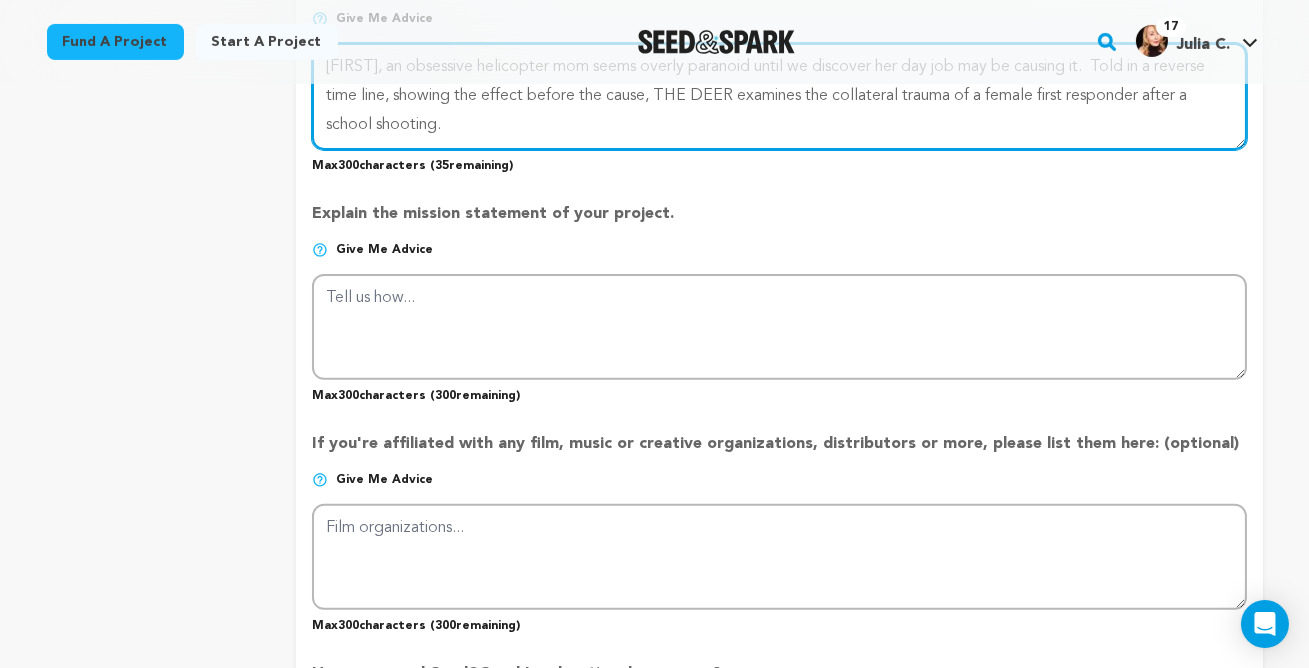 drag, startPoint x: 1235, startPoint y: 213, endPoint x: 1200, endPoint y: 213, distance: 35 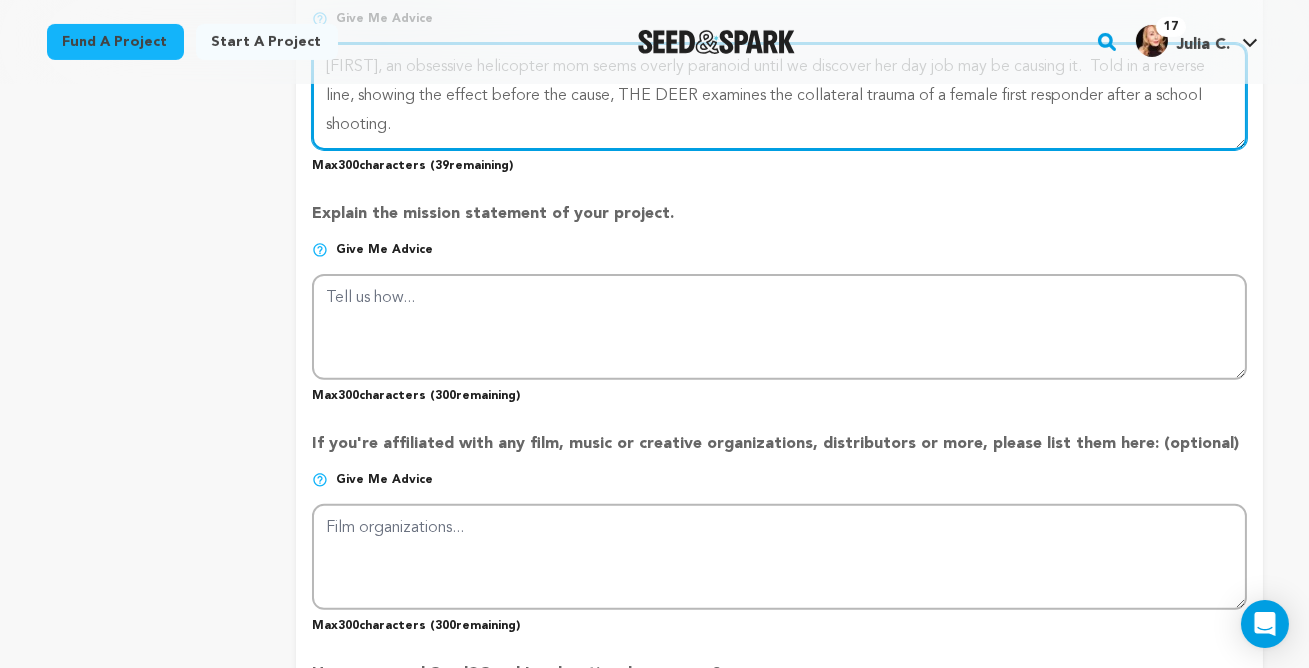 type on "[FIRST], an obsessive helicopter mom seems overly paranoid until we discover her day job may be causing it.  Told in a reverse  line, showing the effect before the cause, THE DEER examines the collateral trauma of a female first responder after a school shooting." 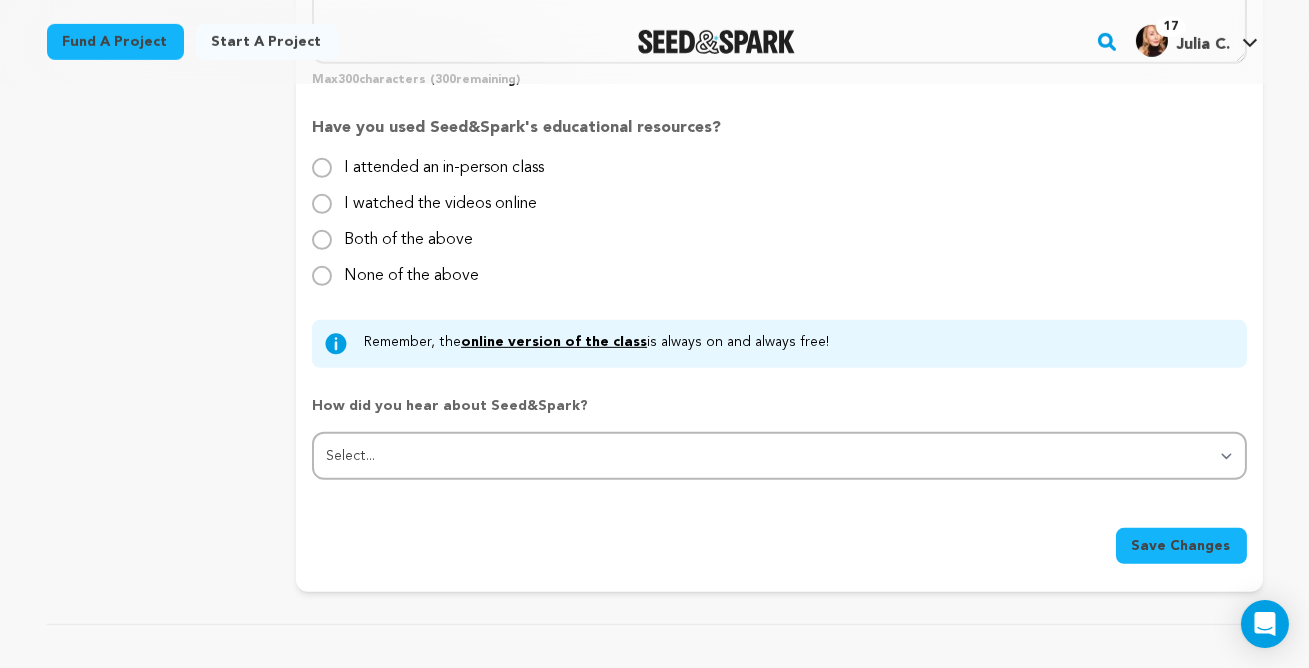 scroll, scrollTop: 1995, scrollLeft: 0, axis: vertical 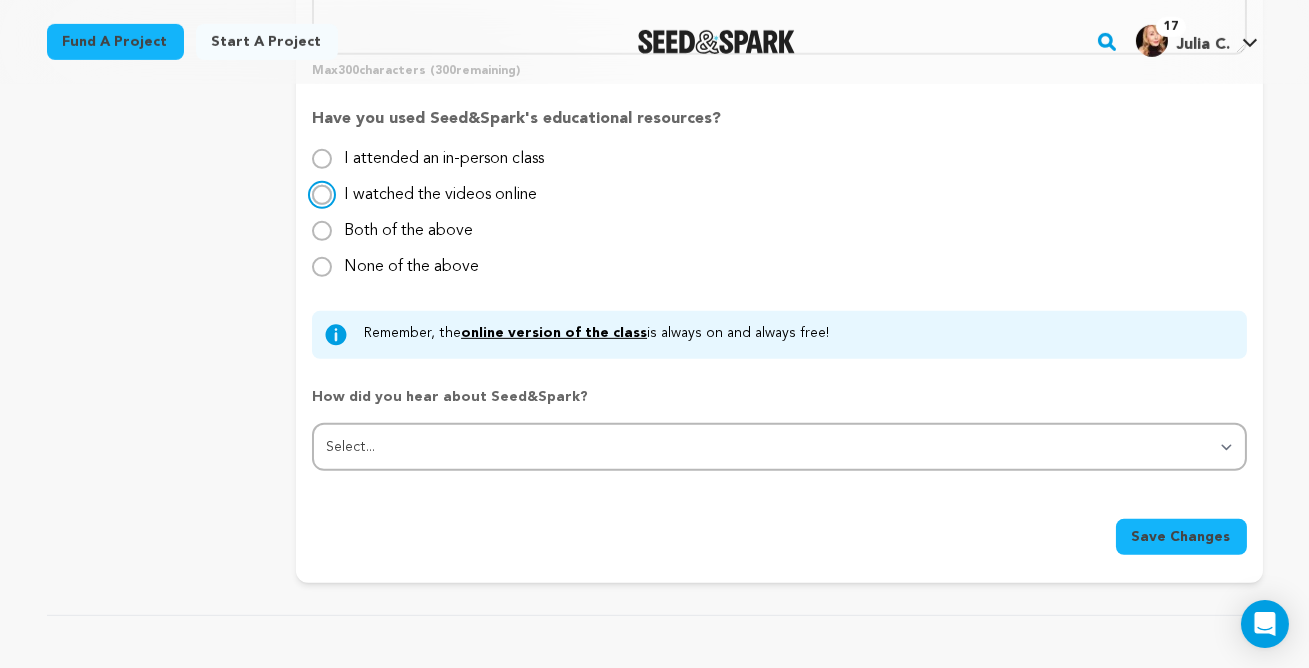 click on "I watched the videos online" at bounding box center [322, 195] 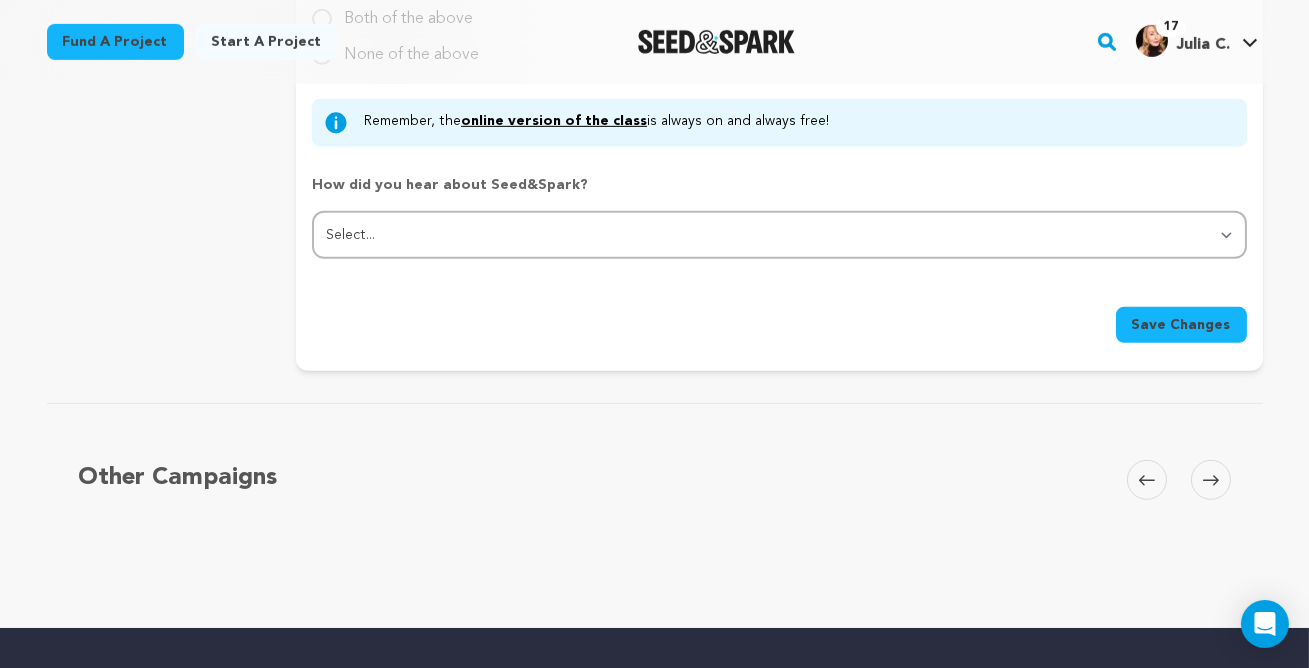 scroll, scrollTop: 2209, scrollLeft: 0, axis: vertical 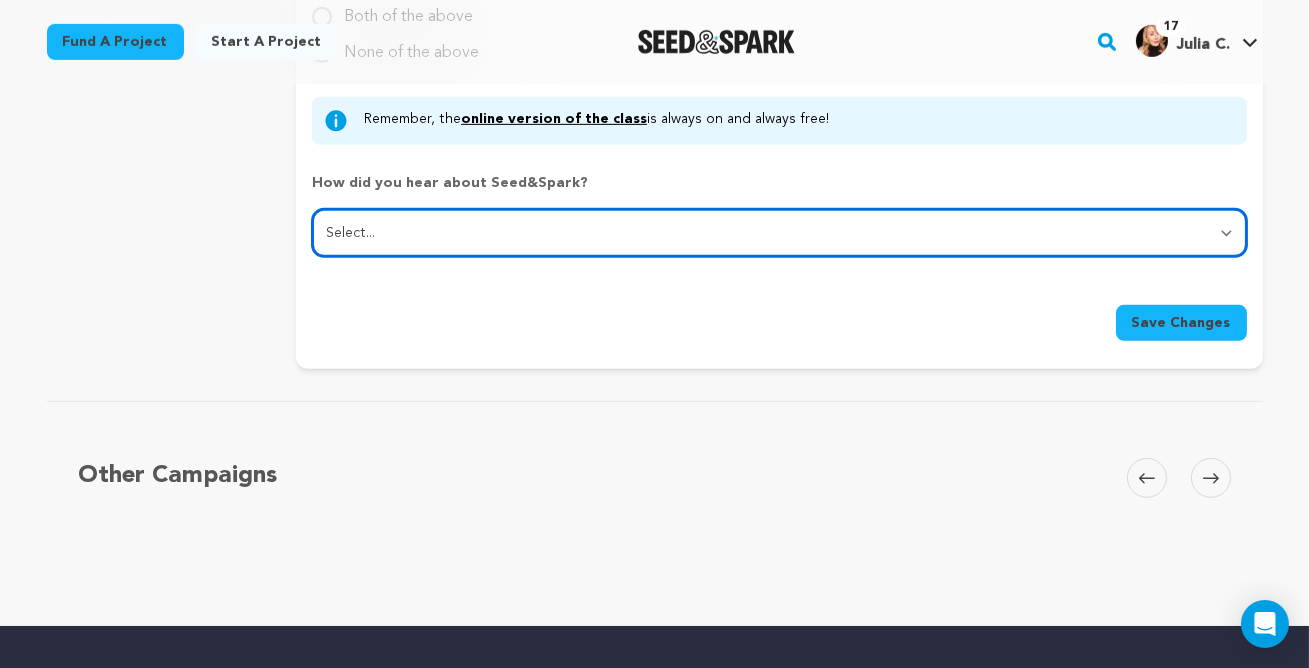 click on "Select...
From a friend Social media Film festival or film organization Took an in-person class Online search Article or podcast Email Other" at bounding box center (779, 233) 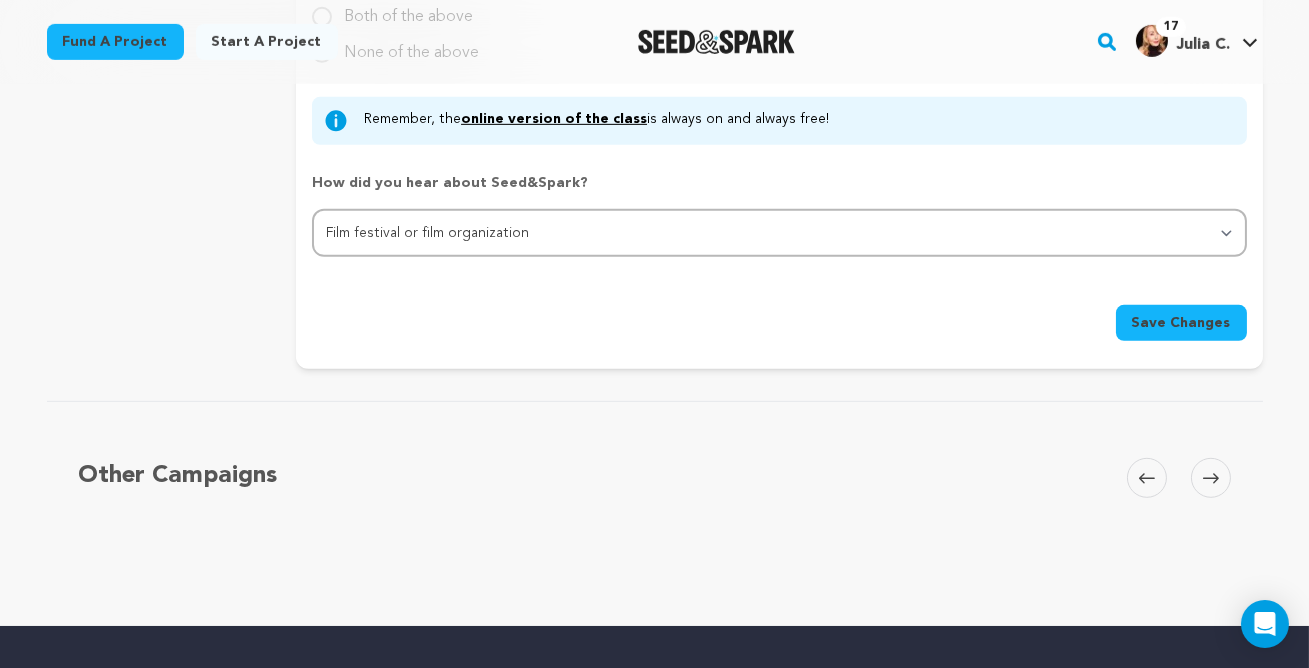 click on "Save Changes" at bounding box center [1181, 323] 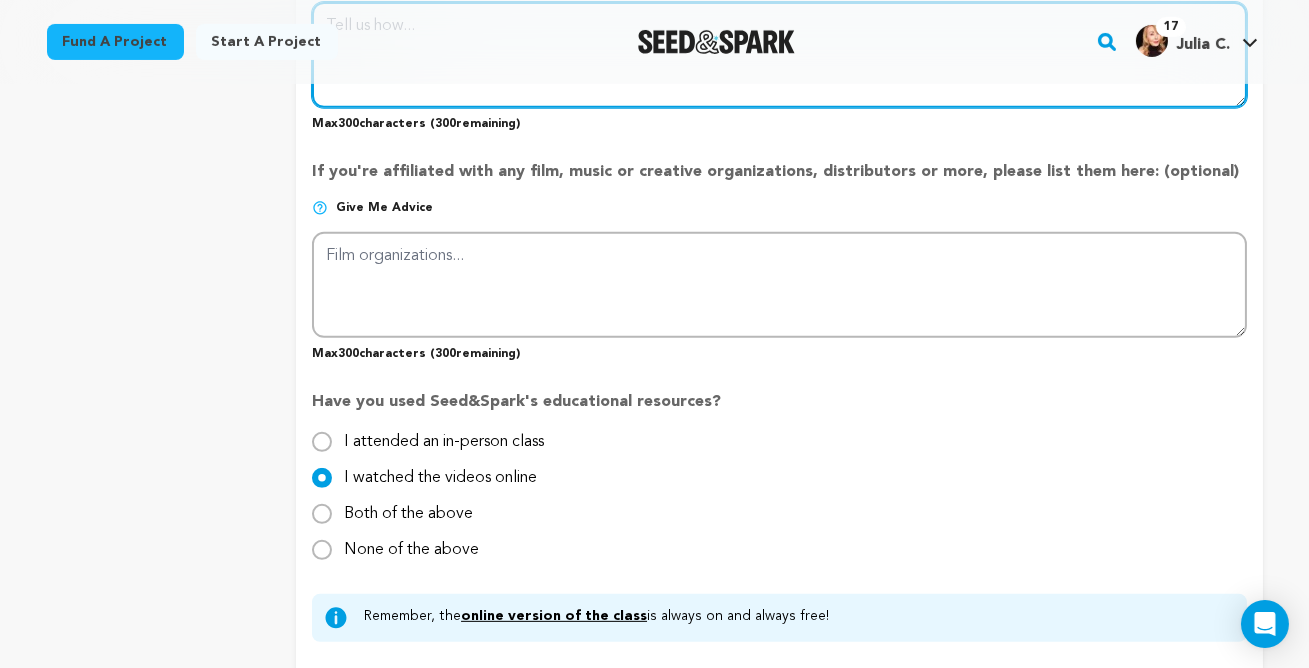 scroll, scrollTop: 1709, scrollLeft: 0, axis: vertical 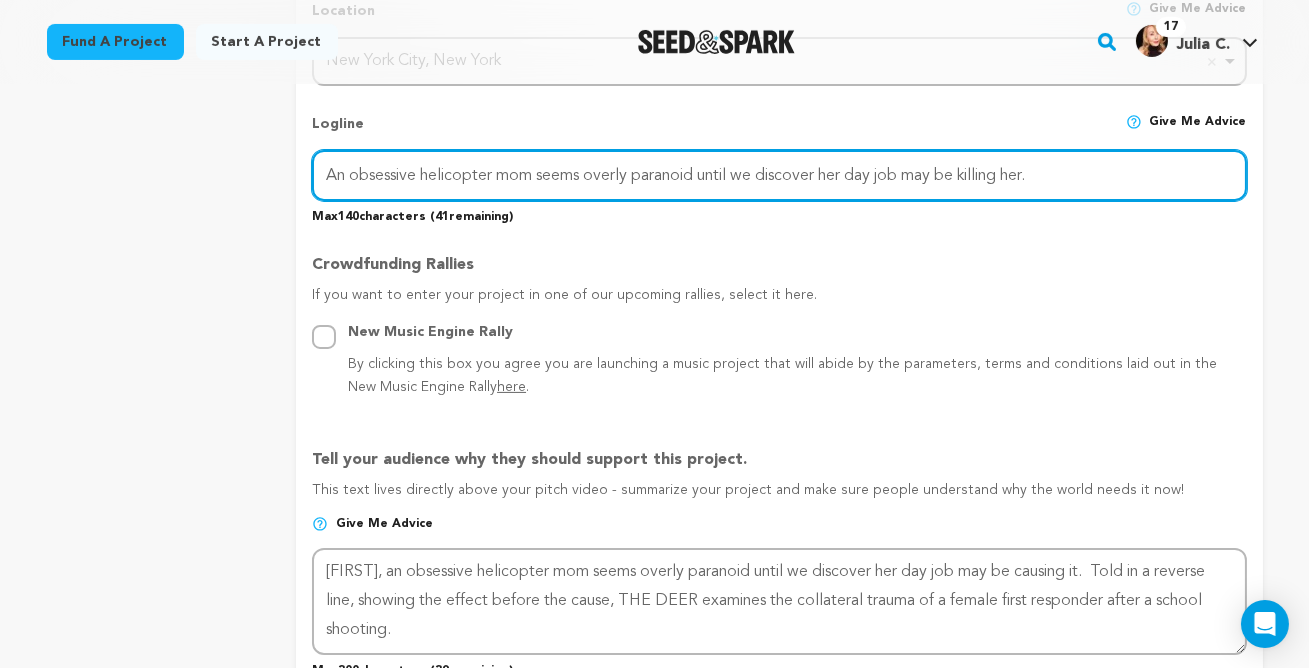 drag, startPoint x: 1038, startPoint y: 288, endPoint x: 976, endPoint y: 286, distance: 62.03225 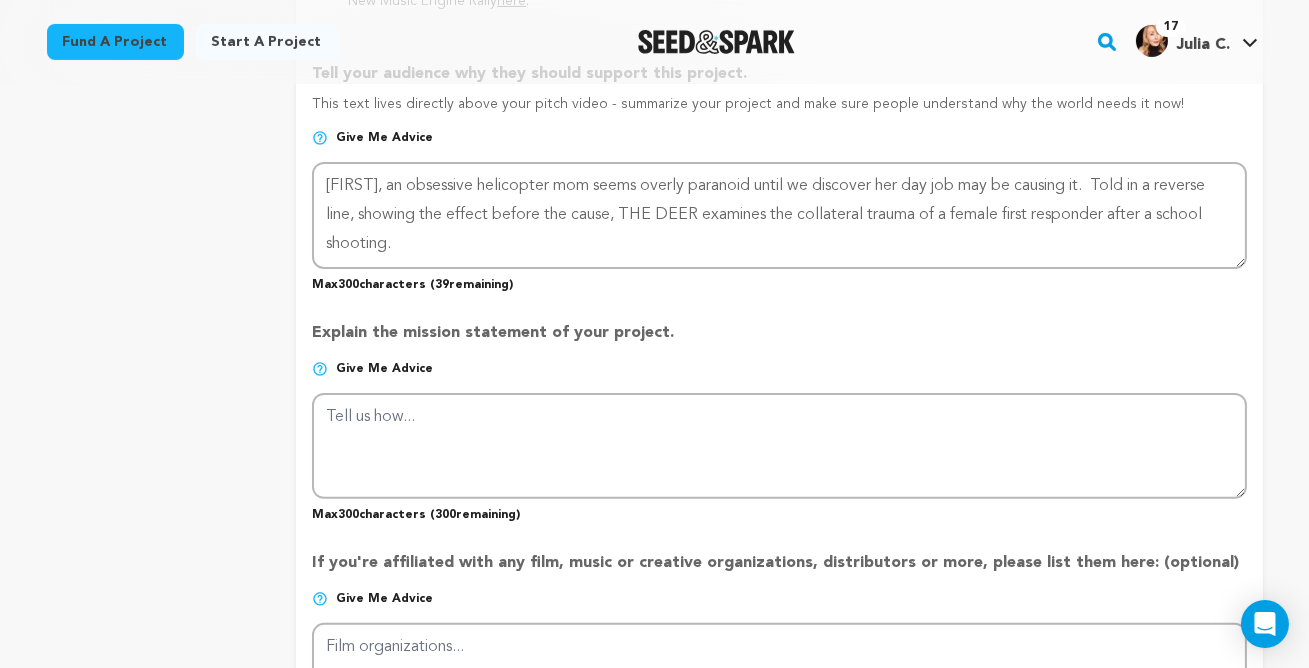 scroll, scrollTop: 1318, scrollLeft: 0, axis: vertical 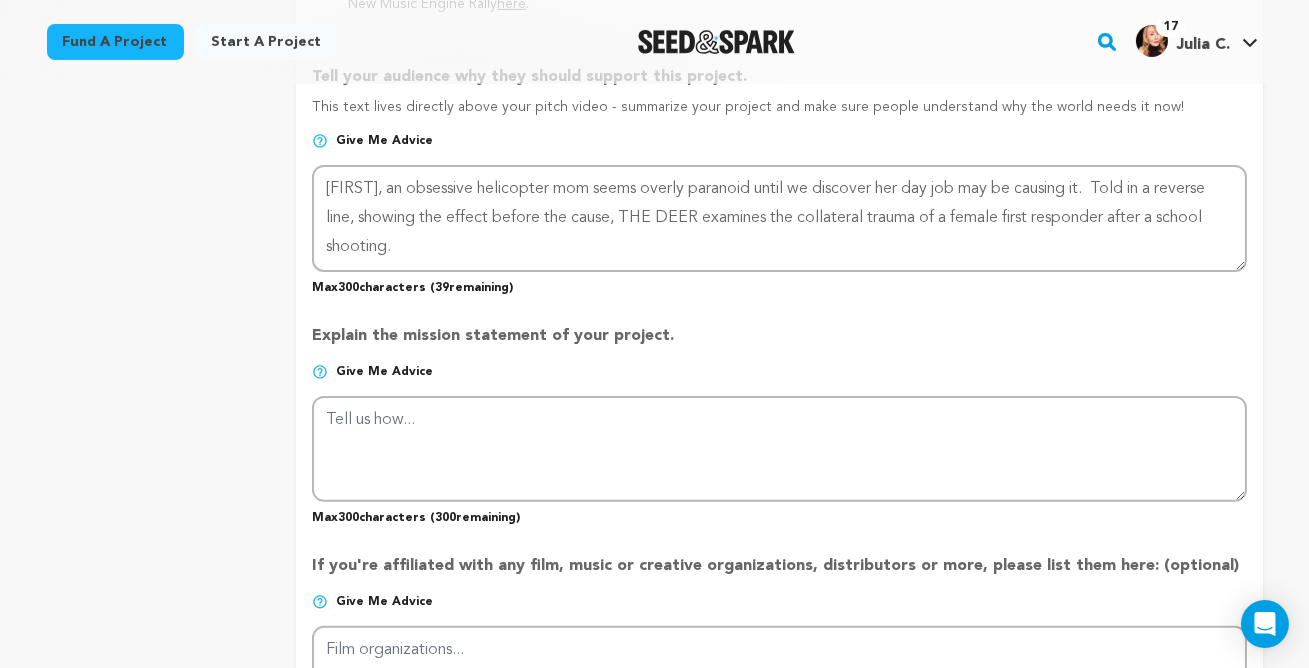 type on "An obsessive helicopter mom seems overly paranoid until we discover her day job may be the cause of it." 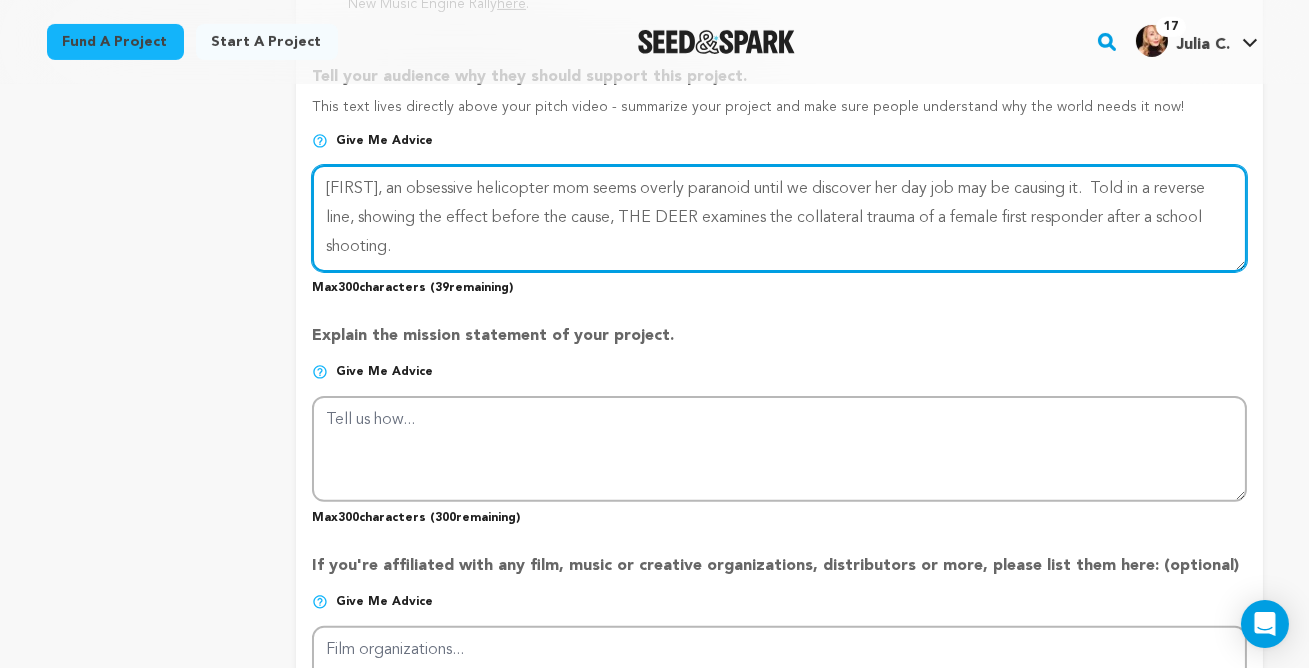 drag, startPoint x: 324, startPoint y: 336, endPoint x: 427, endPoint y: 407, distance: 125.09996 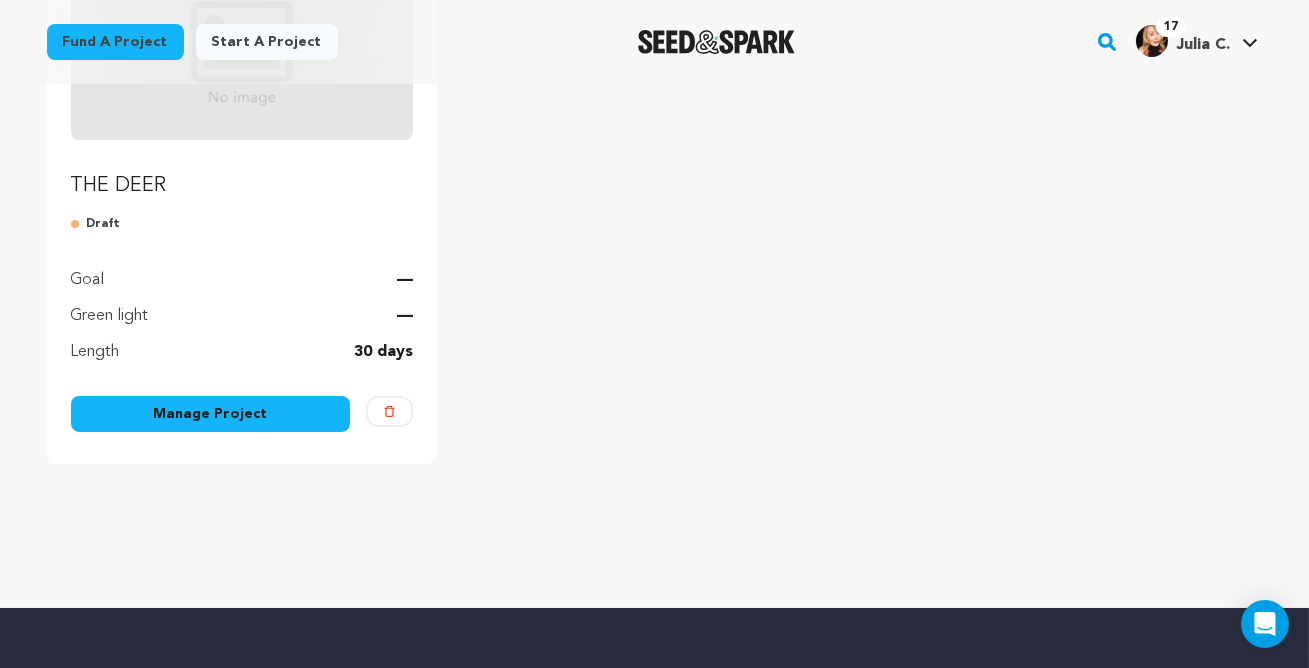 scroll, scrollTop: 370, scrollLeft: 0, axis: vertical 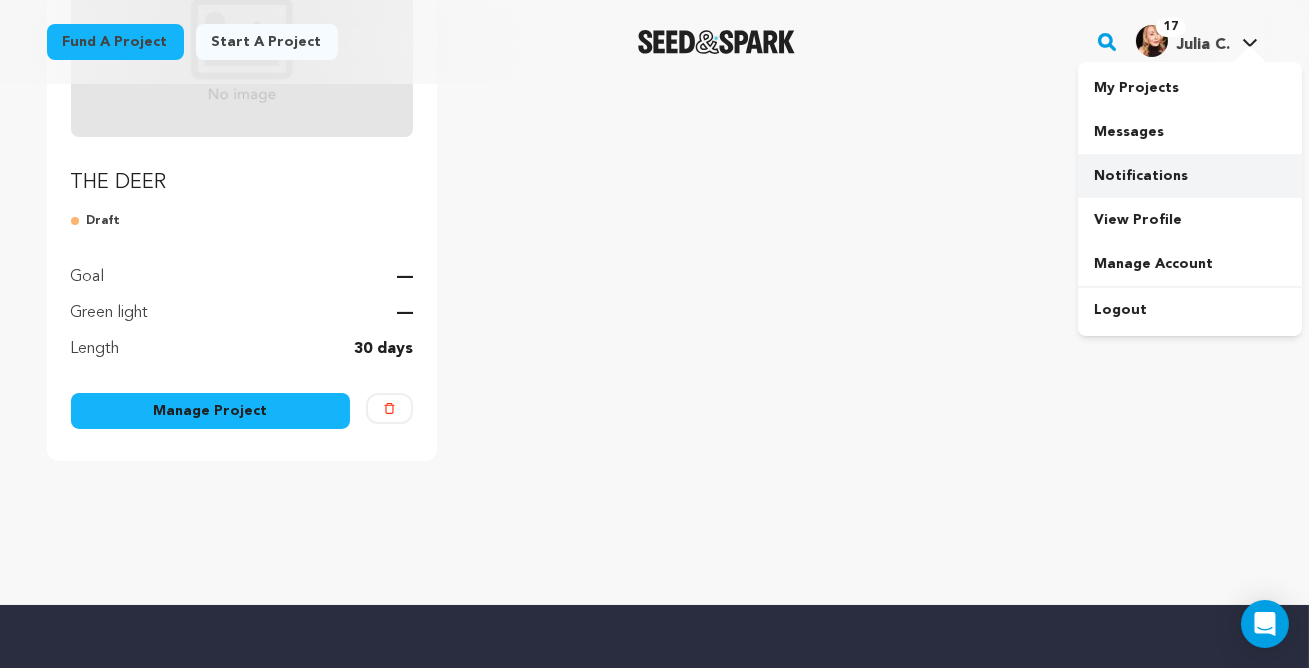 click on "Notifications" at bounding box center (1190, 176) 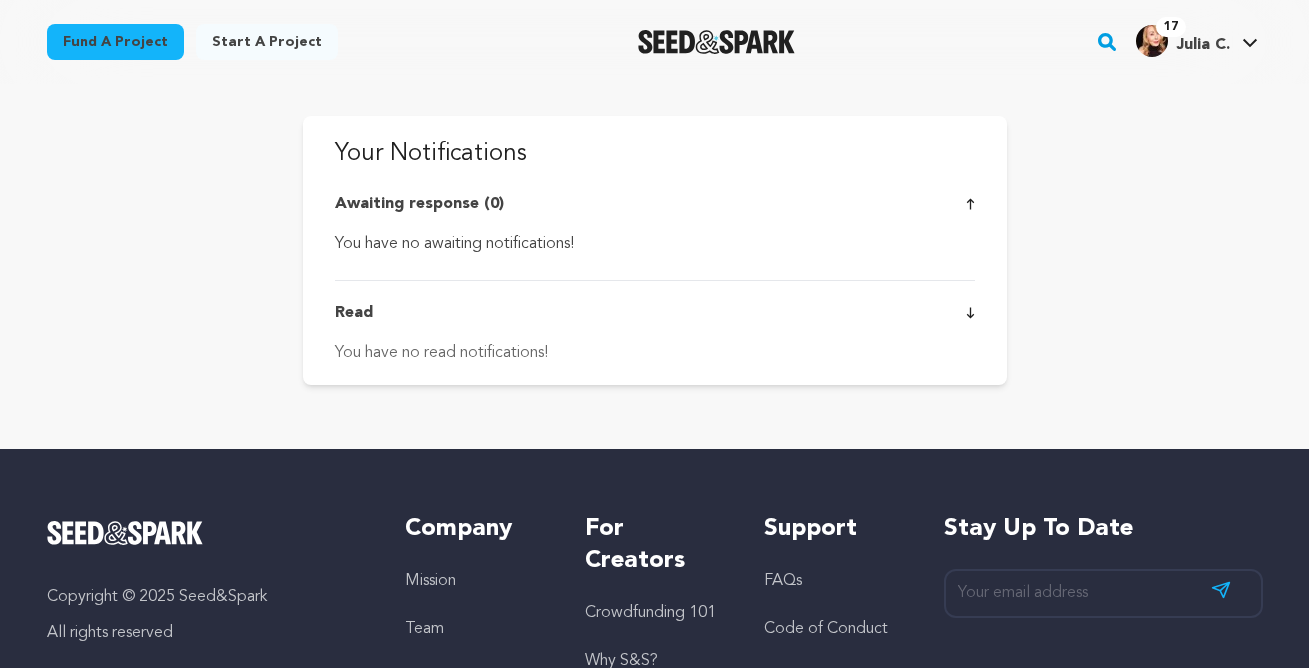 scroll, scrollTop: 0, scrollLeft: 0, axis: both 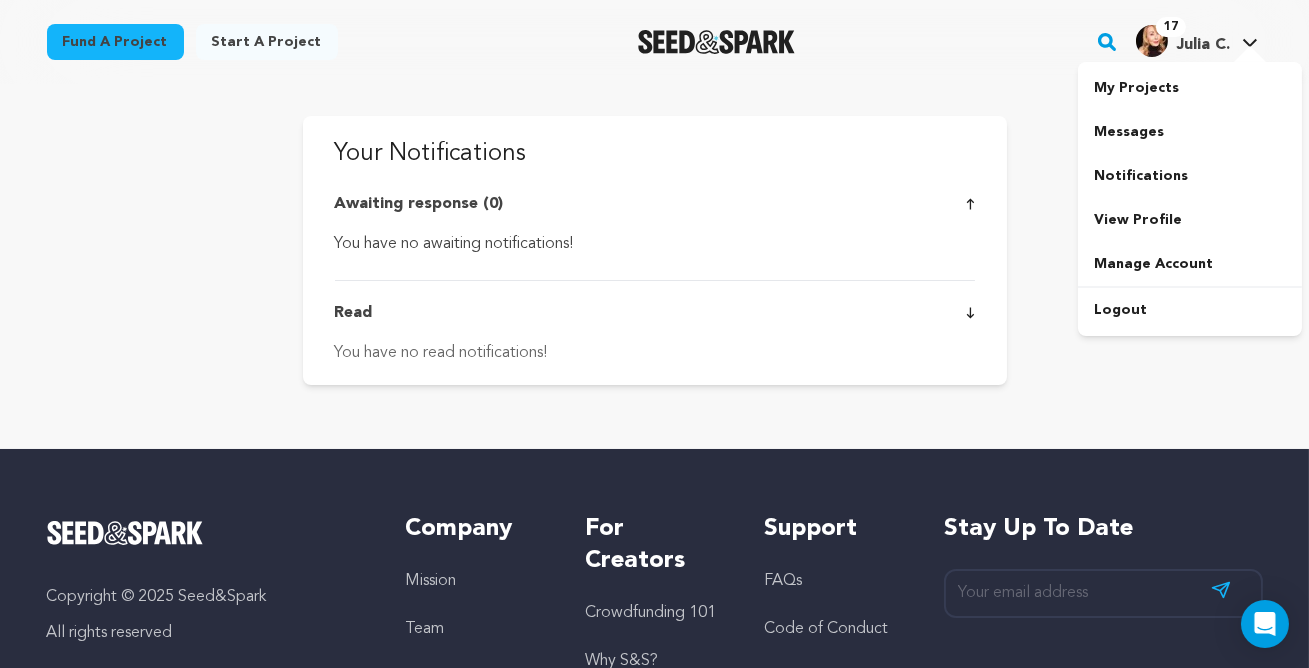 click on "17" at bounding box center [1171, 27] 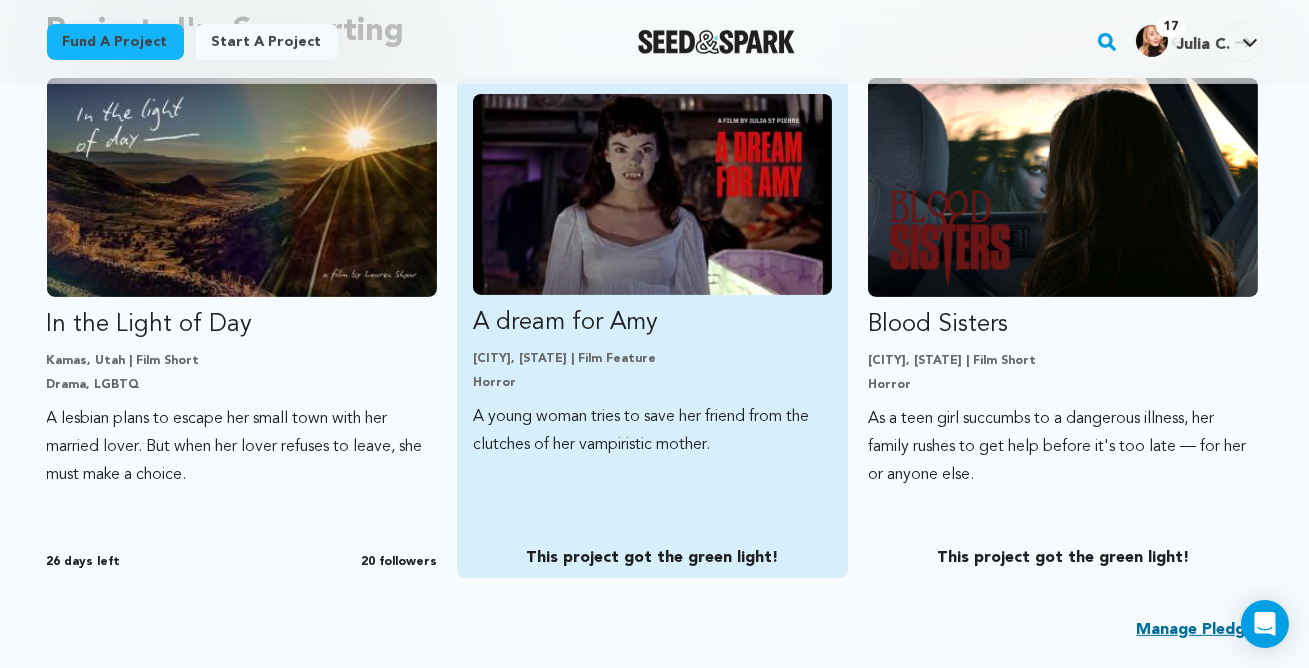 scroll, scrollTop: 1200, scrollLeft: 0, axis: vertical 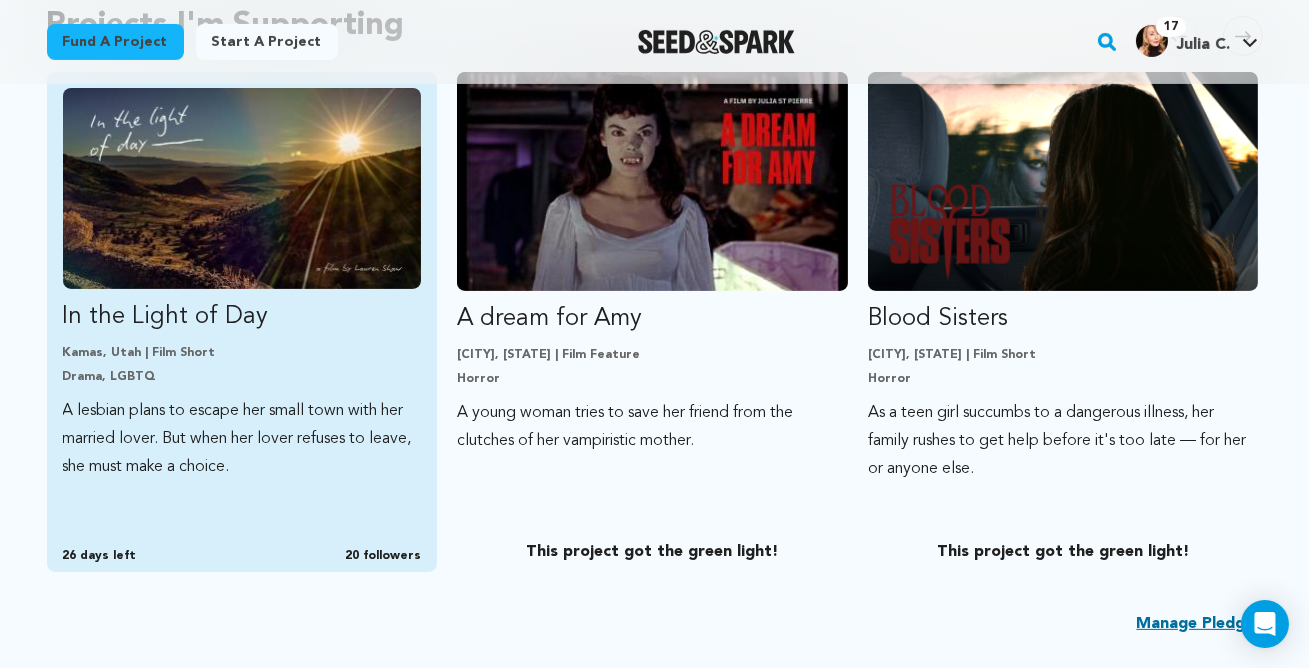 click at bounding box center (242, 188) 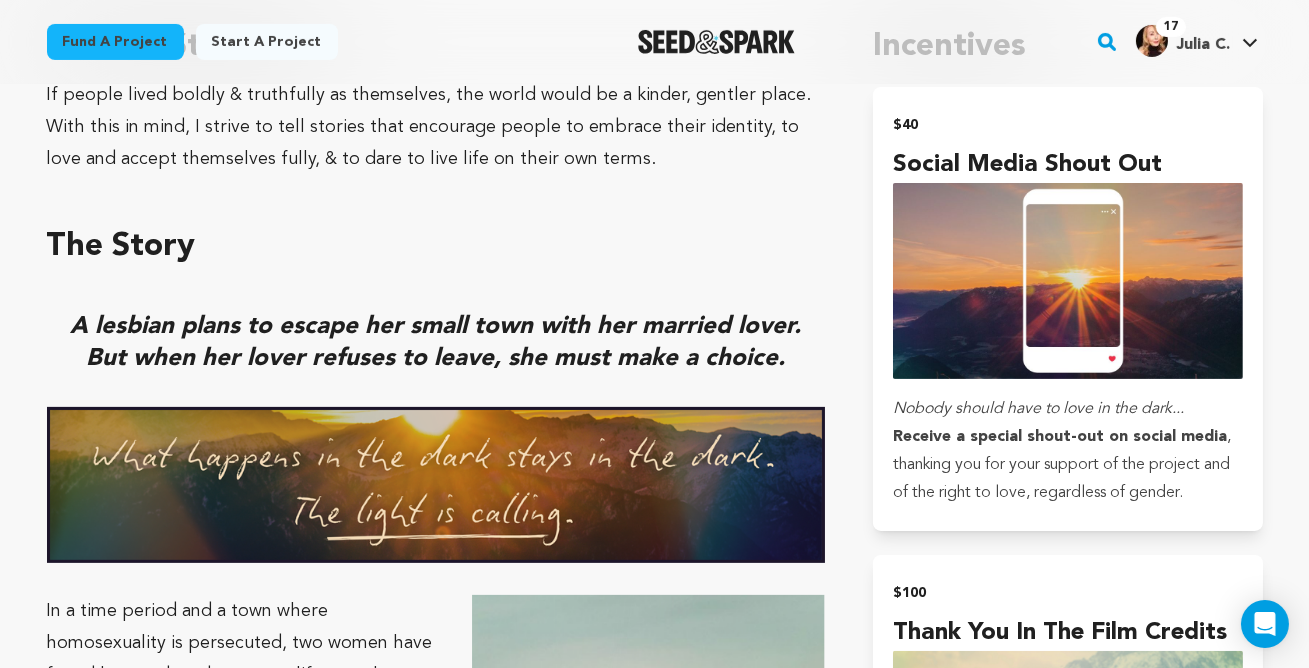 scroll, scrollTop: 1239, scrollLeft: 0, axis: vertical 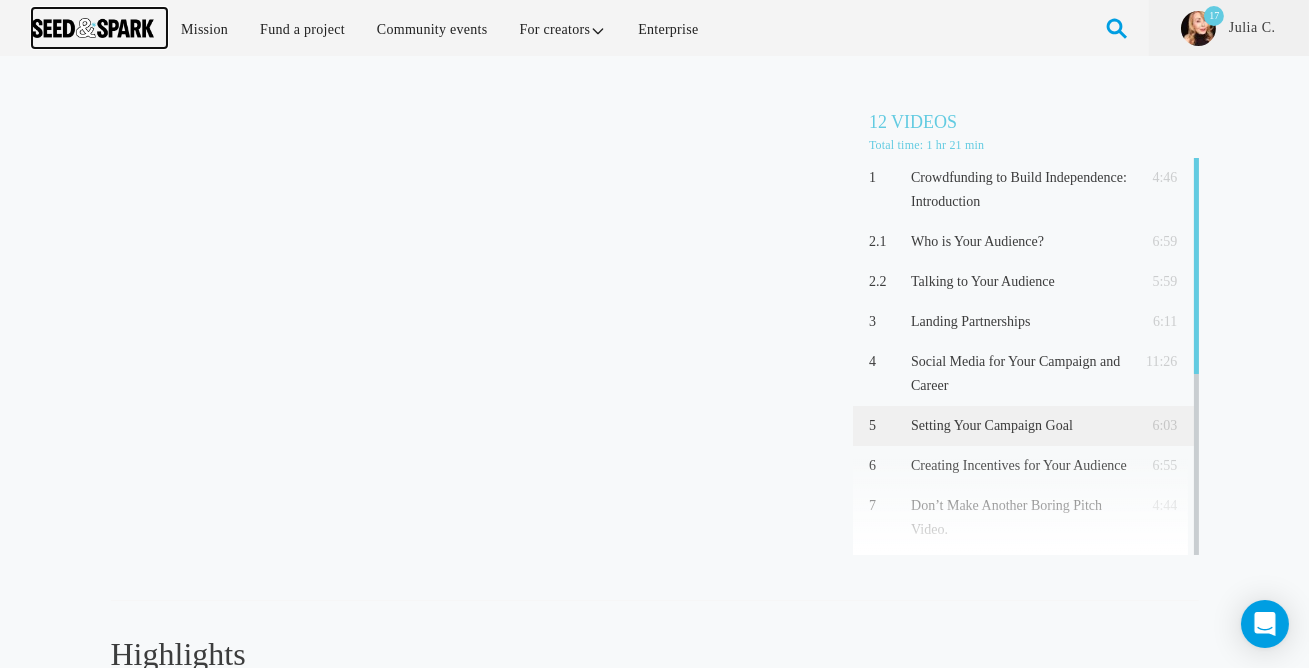 click at bounding box center (93, 28) 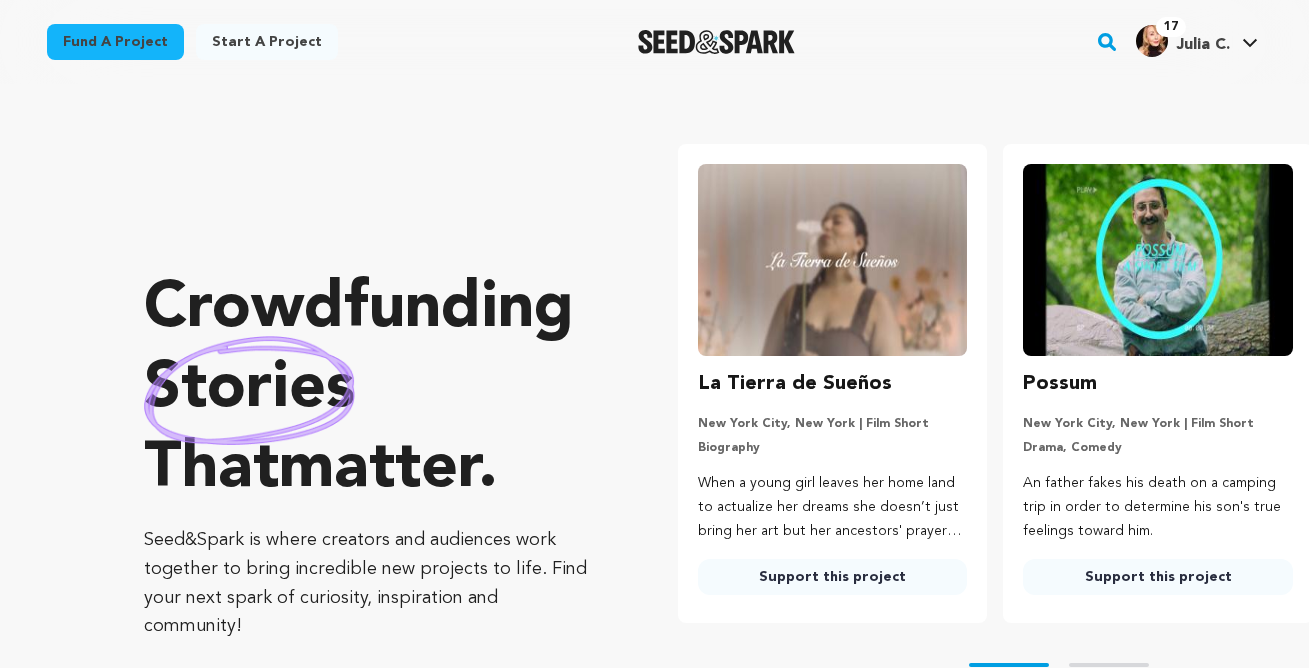 scroll, scrollTop: 0, scrollLeft: 0, axis: both 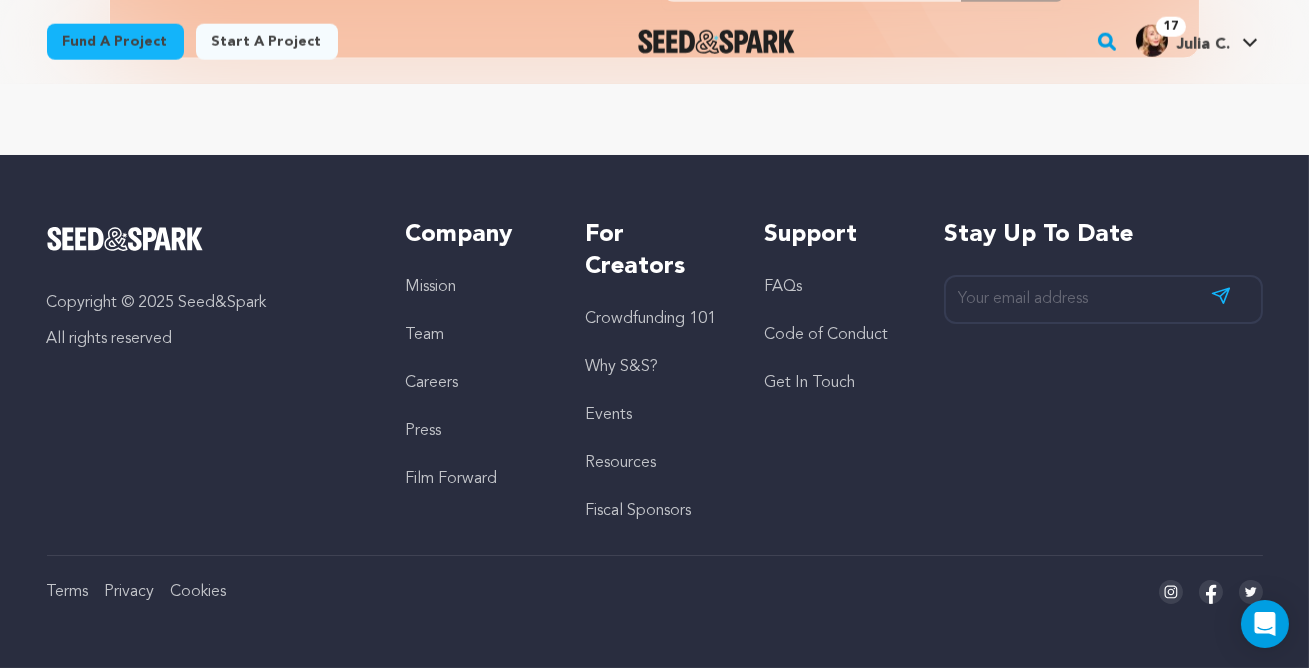 click on "FAQs" at bounding box center [783, 287] 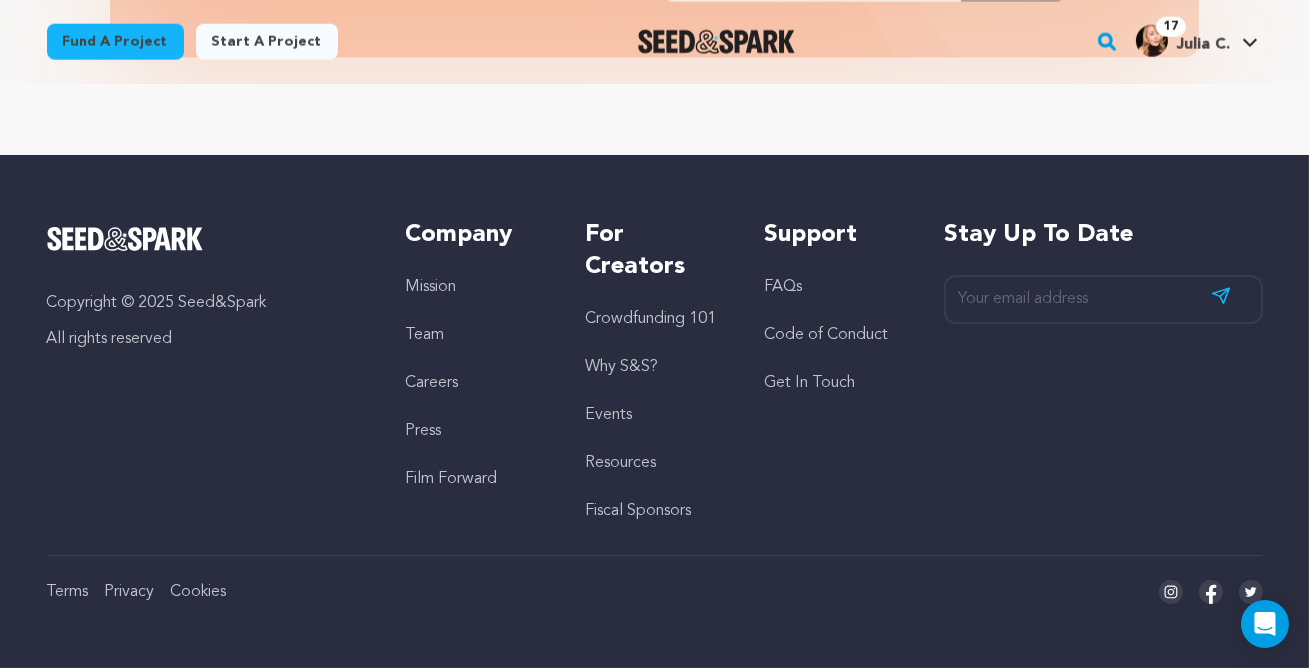 scroll, scrollTop: 0, scrollLeft: 0, axis: both 